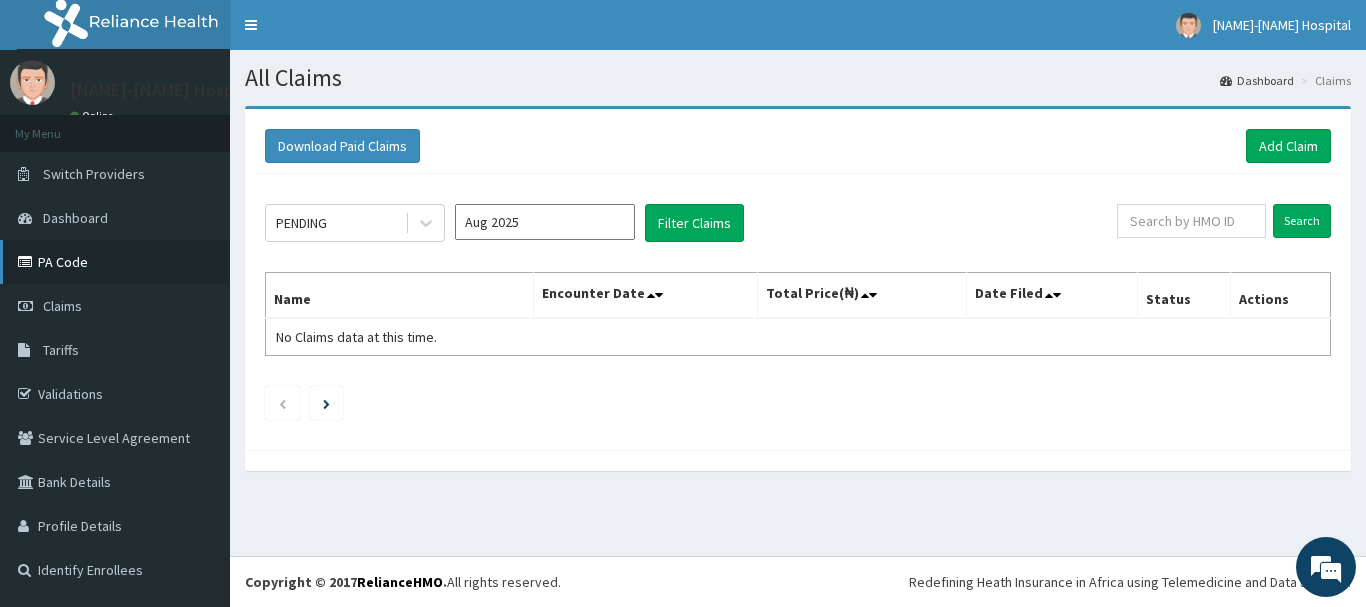 scroll, scrollTop: 0, scrollLeft: 0, axis: both 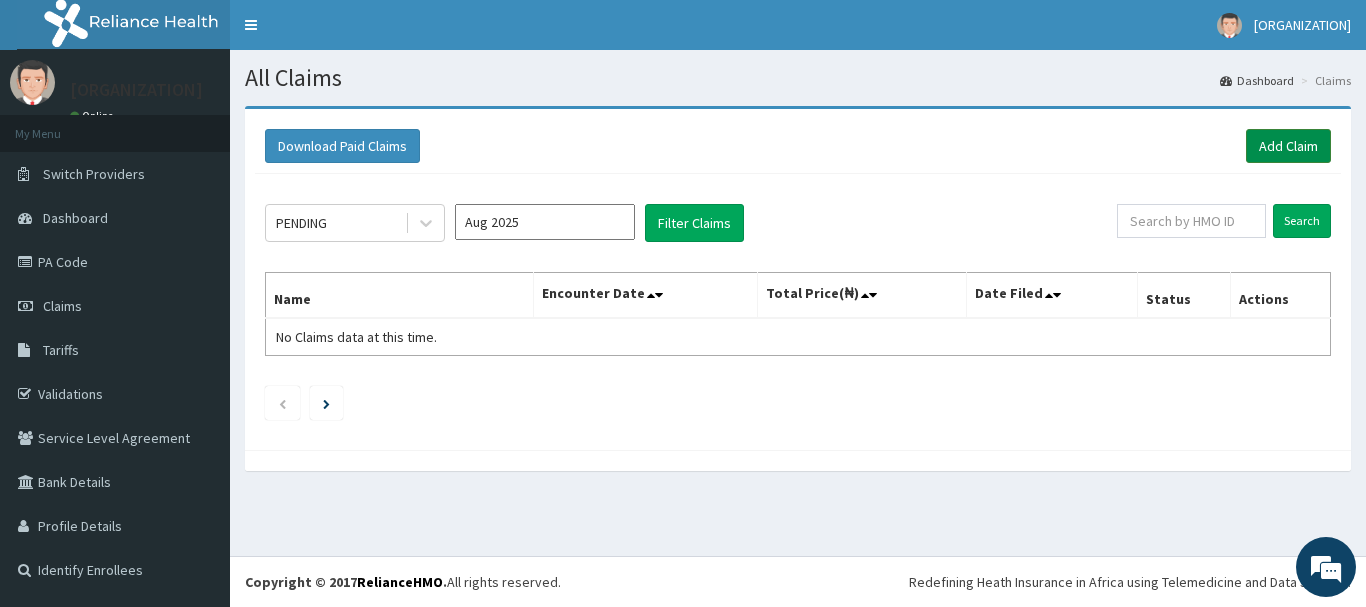 click on "Add Claim" at bounding box center [1288, 146] 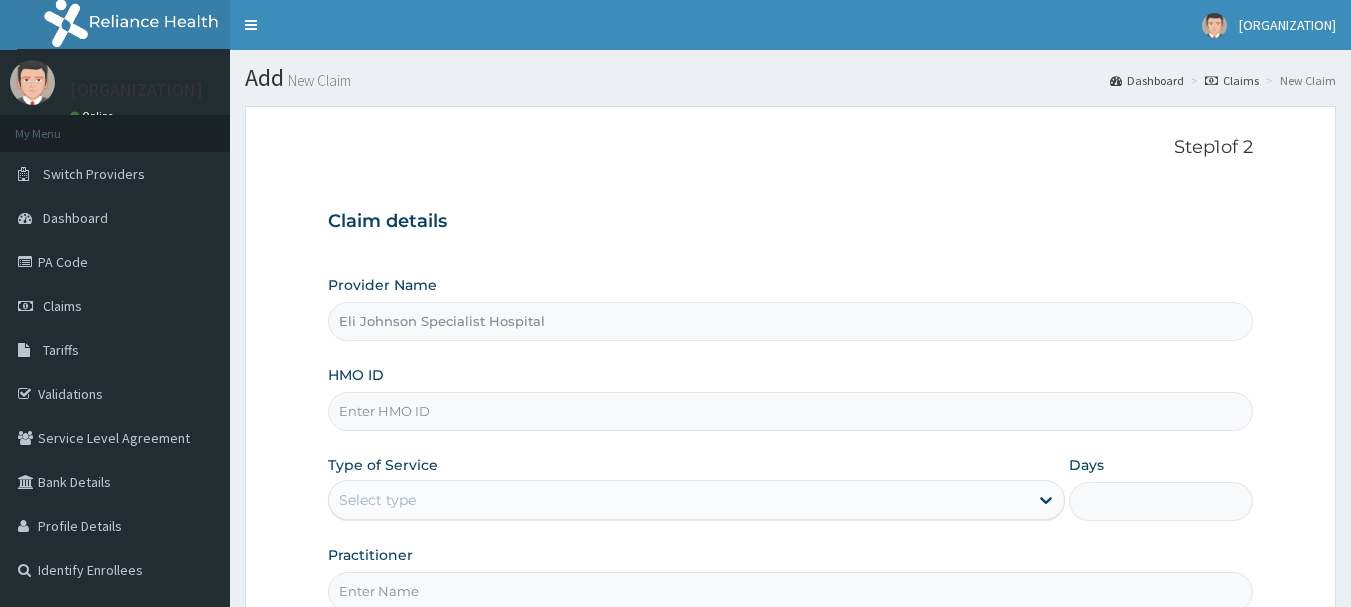 scroll, scrollTop: 0, scrollLeft: 0, axis: both 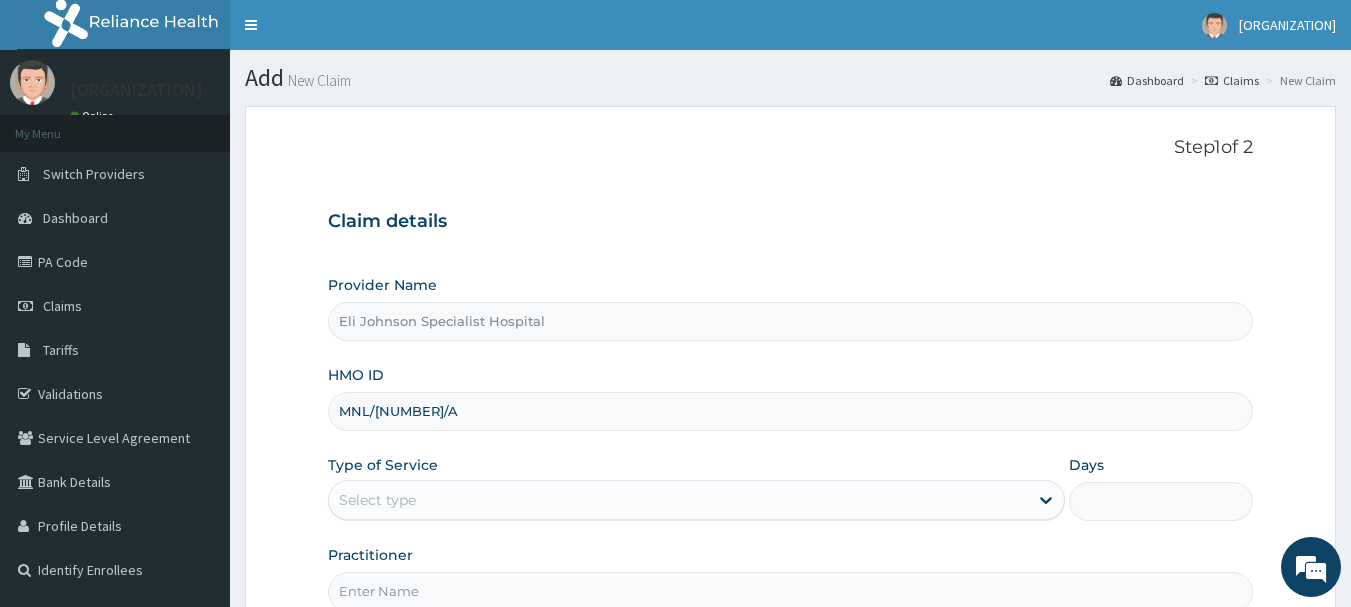 type on "MNL/10276/A" 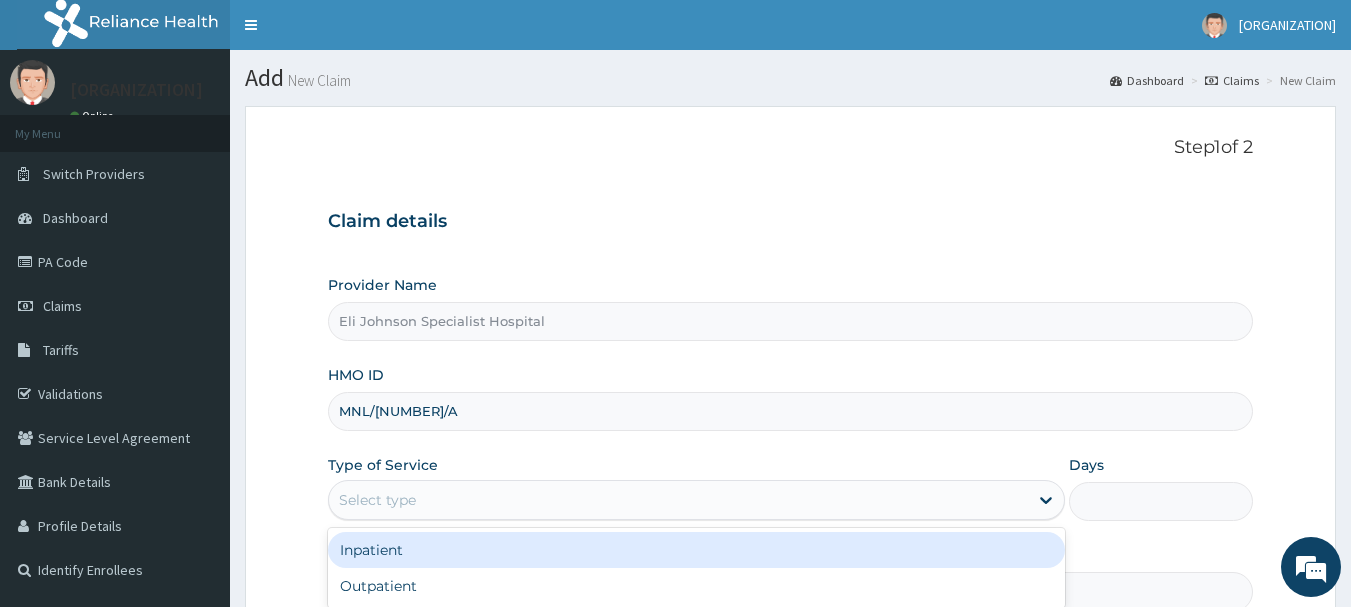 click on "Select type" at bounding box center (377, 500) 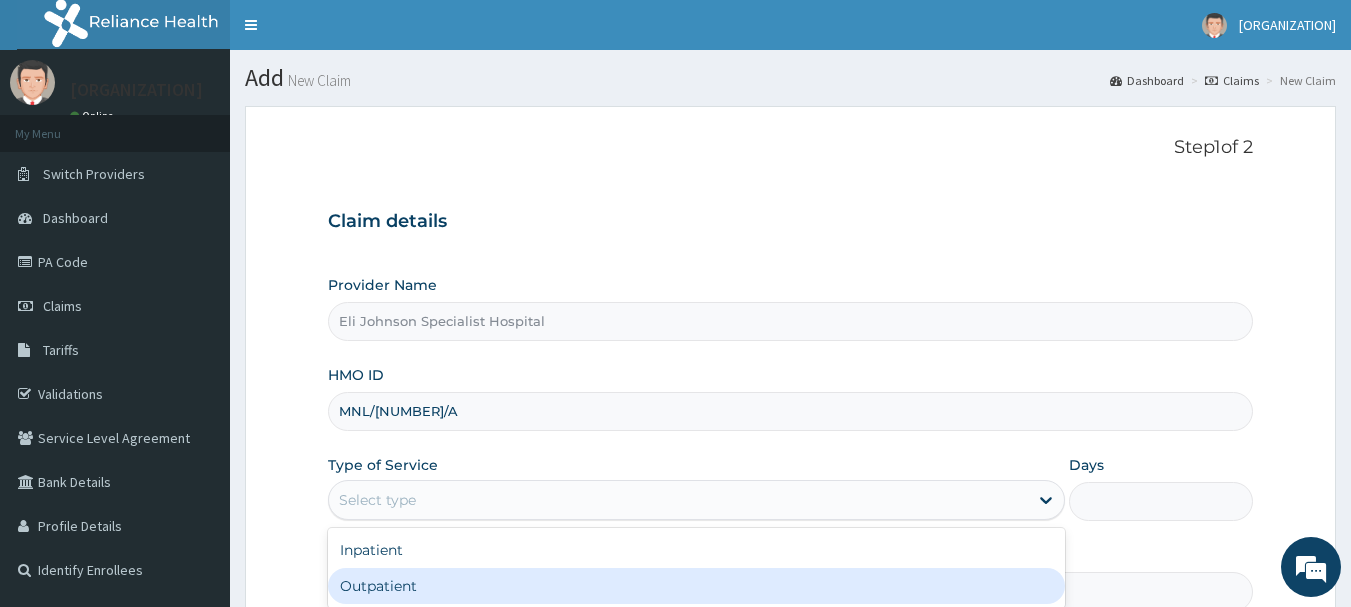 click on "Outpatient" at bounding box center [696, 586] 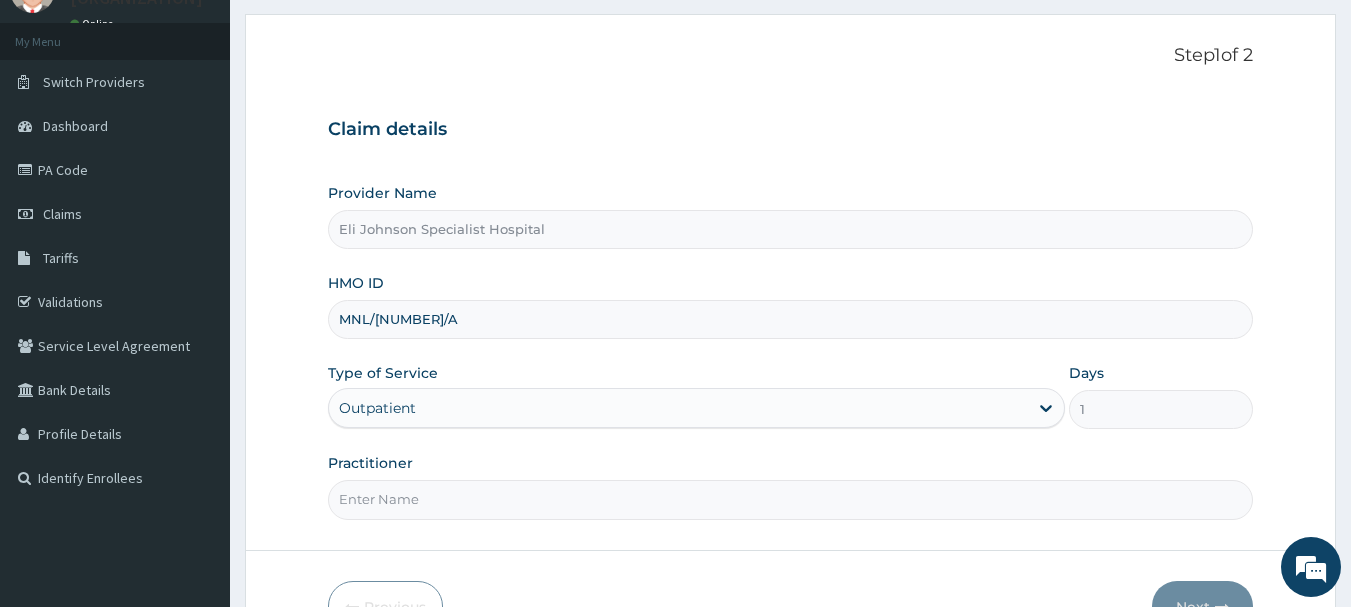 scroll, scrollTop: 105, scrollLeft: 0, axis: vertical 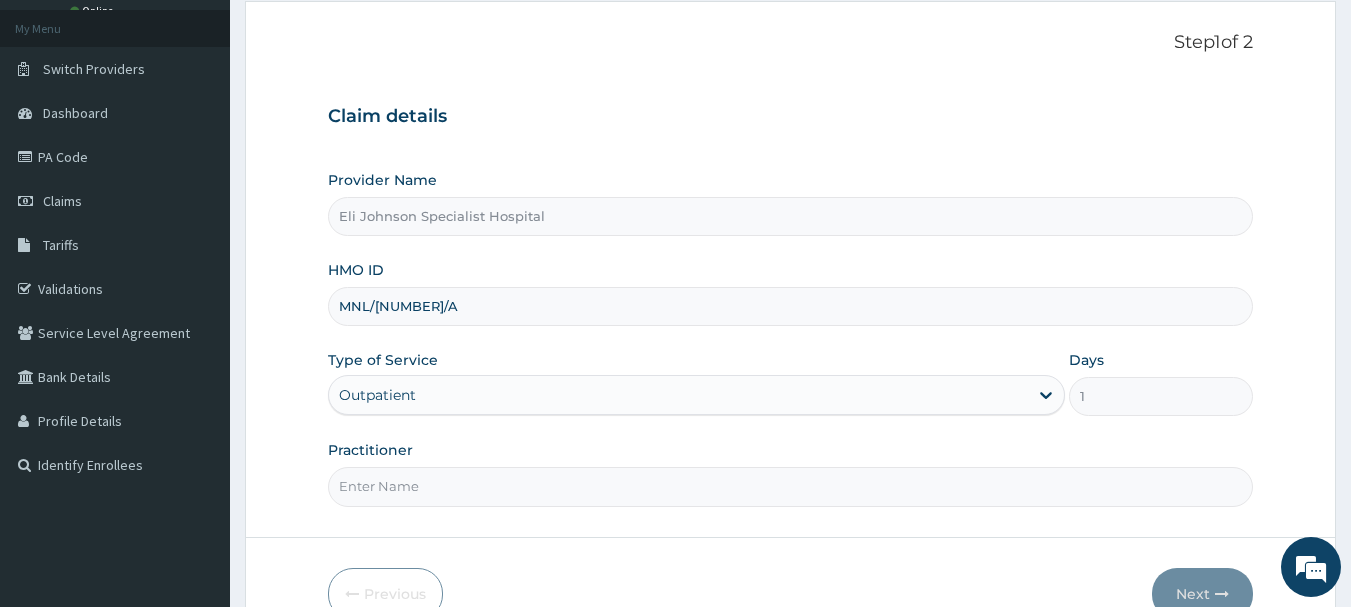 click on "Practitioner" at bounding box center (791, 486) 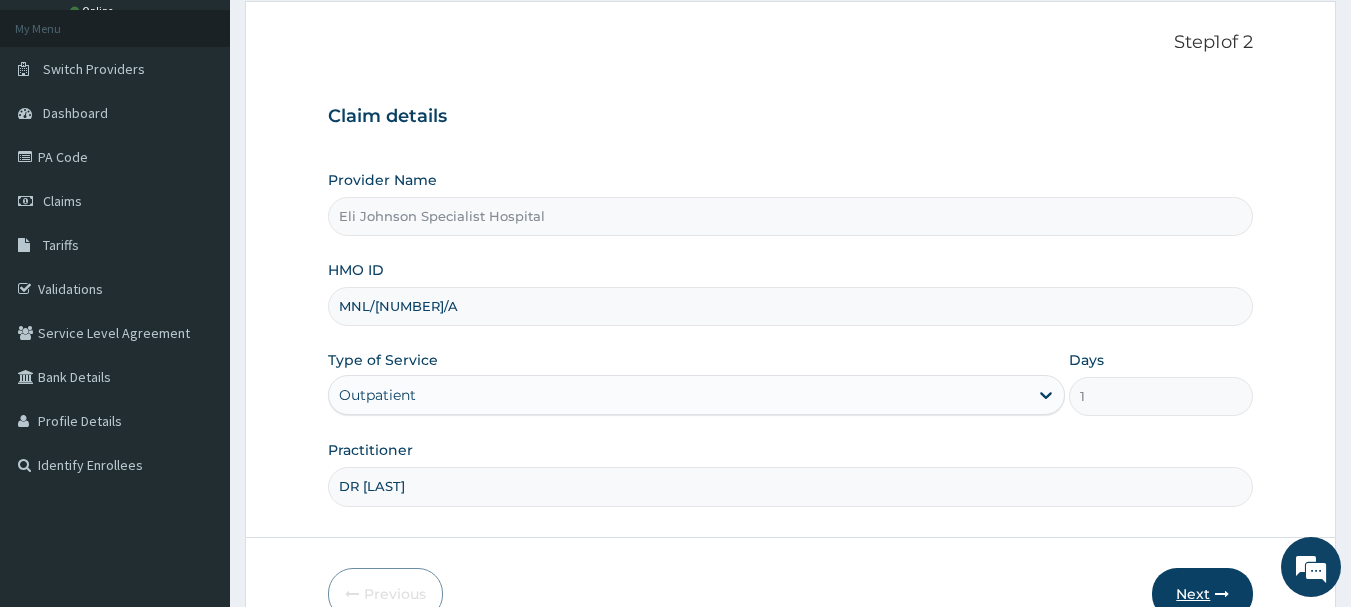 type on "DR BLESSING" 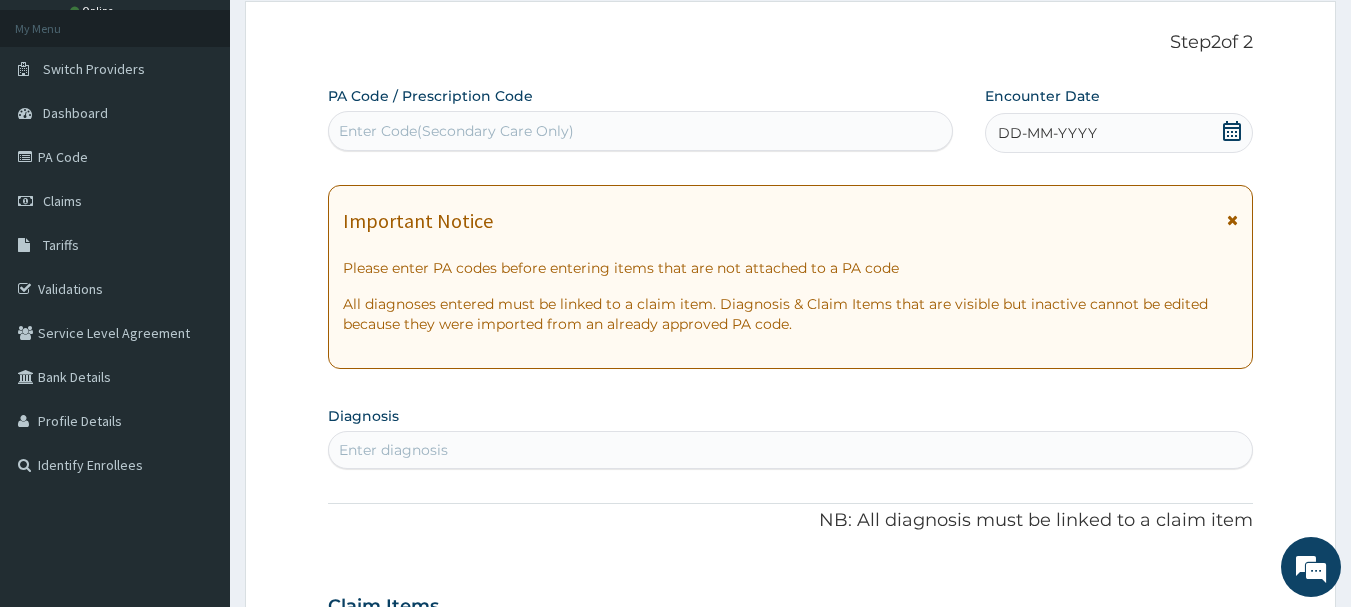 click 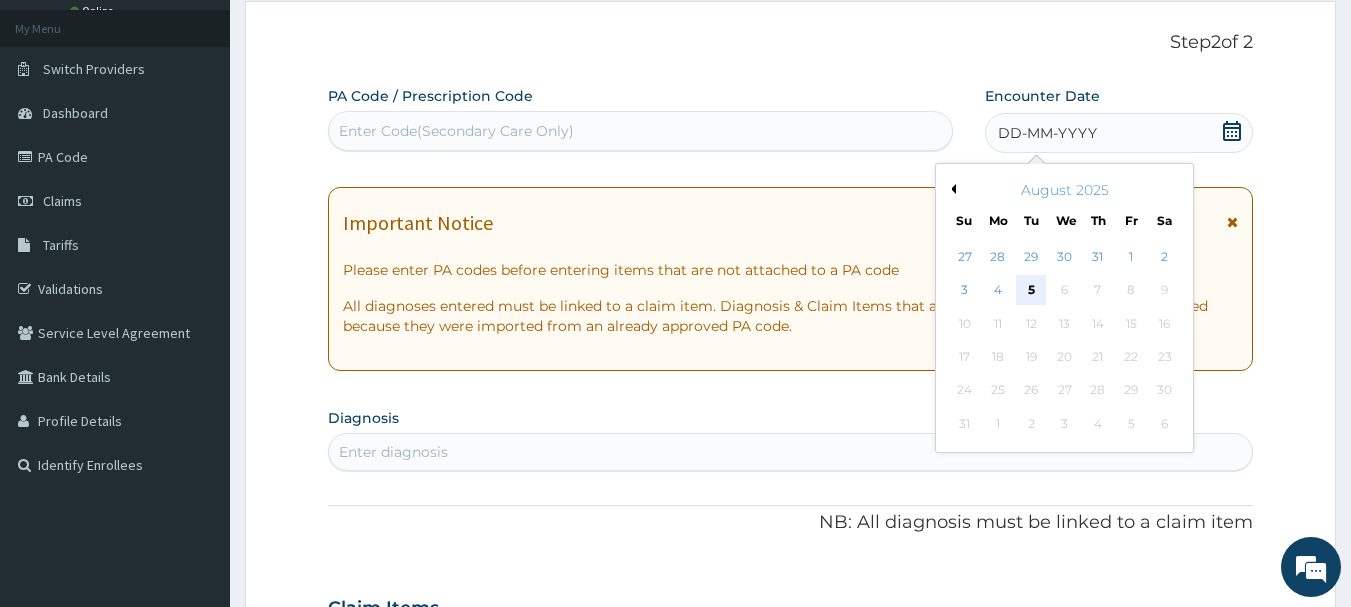 click on "5" at bounding box center [1032, 291] 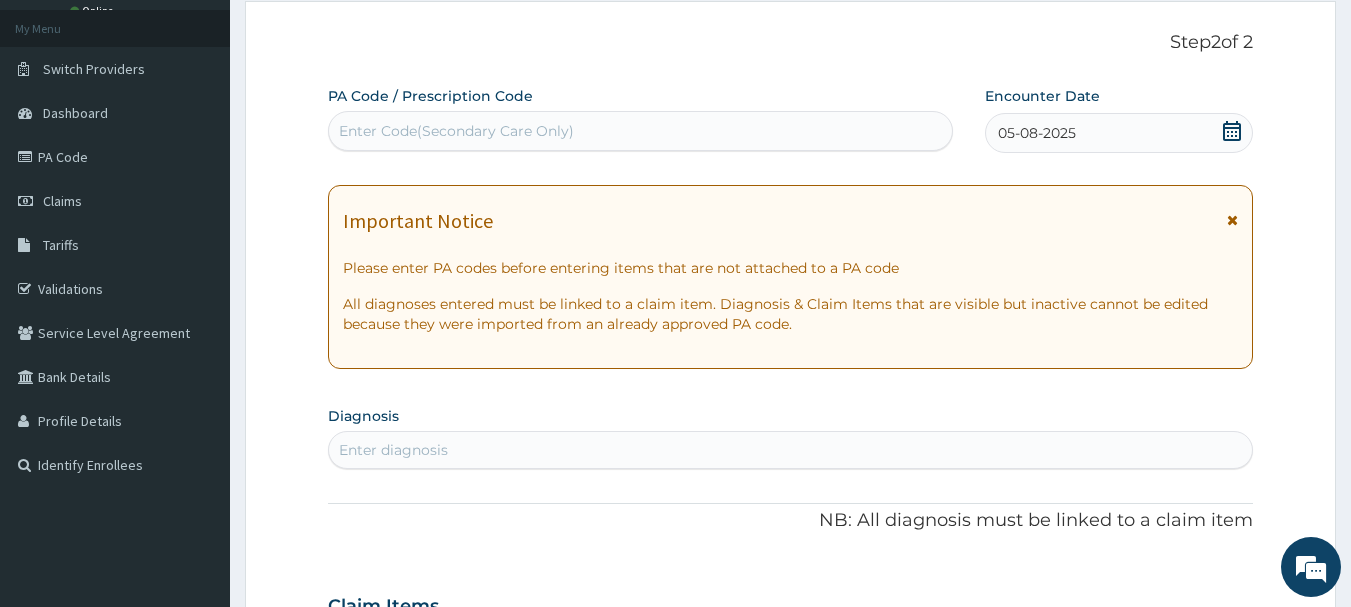 click on "Enter diagnosis" at bounding box center [393, 450] 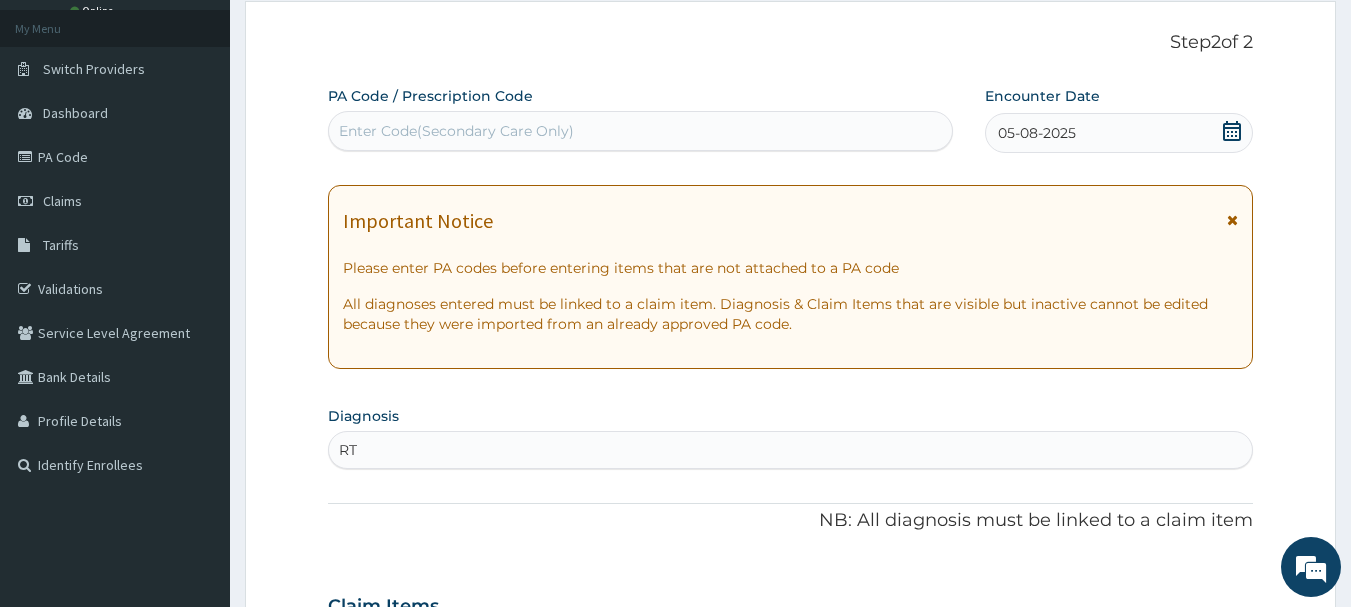 type on "RTI" 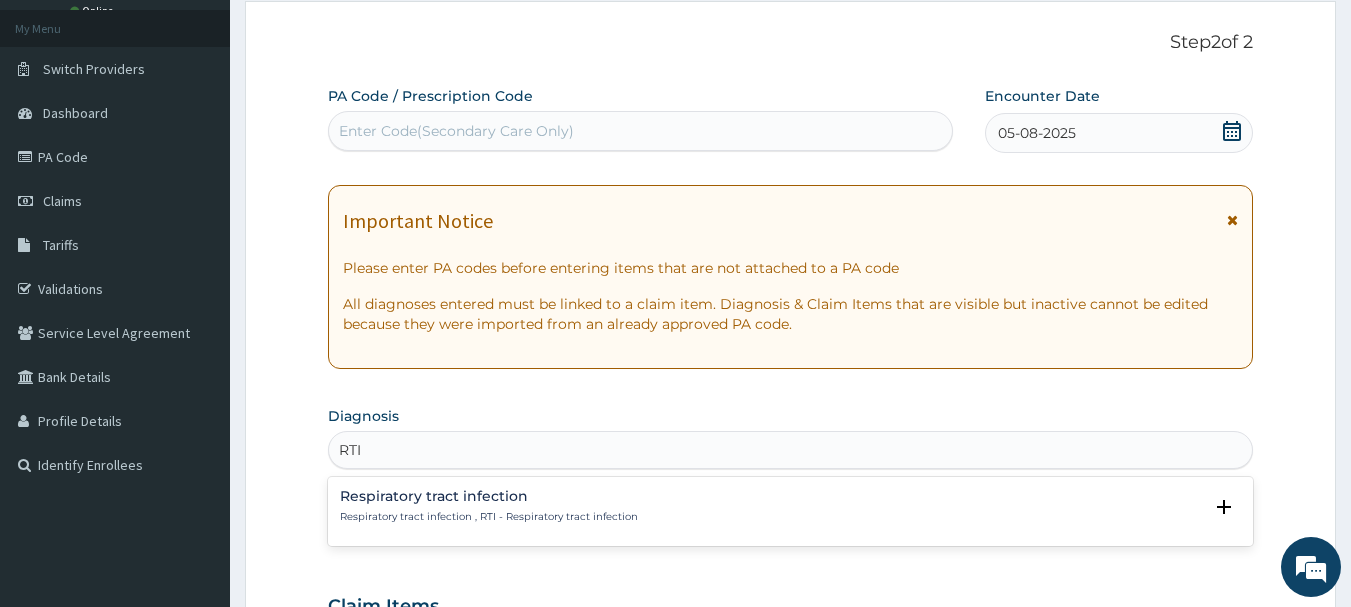 click on "Respiratory tract infection Respiratory tract infection , RTI - Respiratory tract infection" at bounding box center [489, 506] 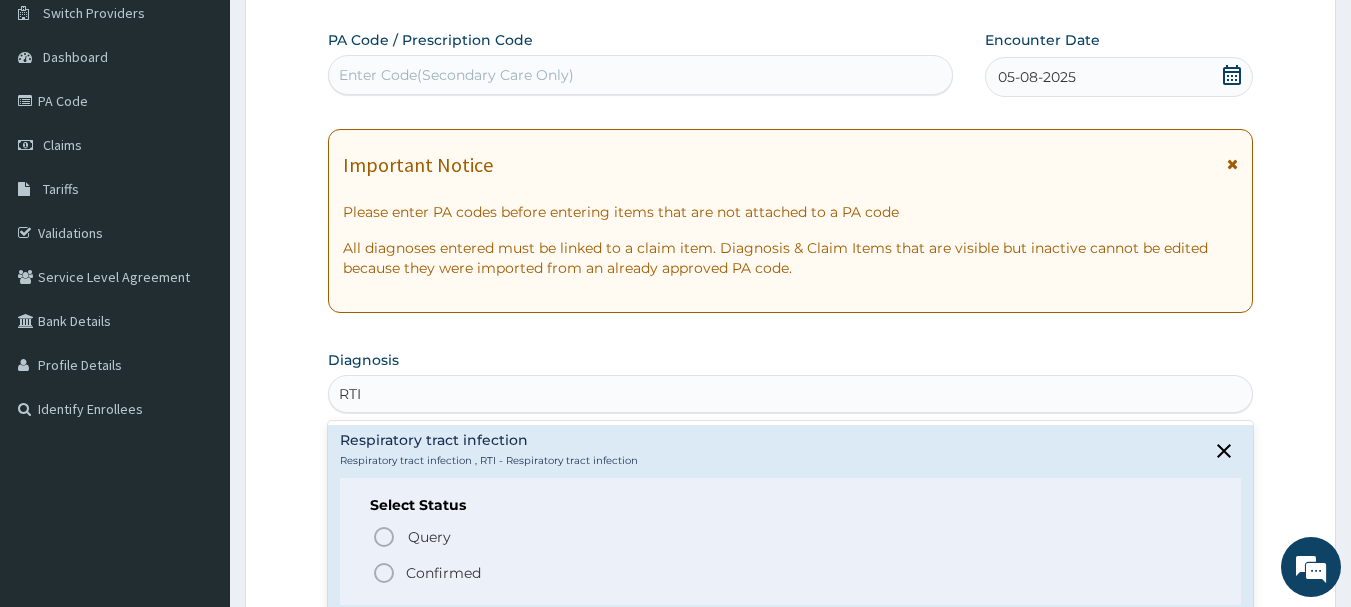 scroll, scrollTop: 185, scrollLeft: 0, axis: vertical 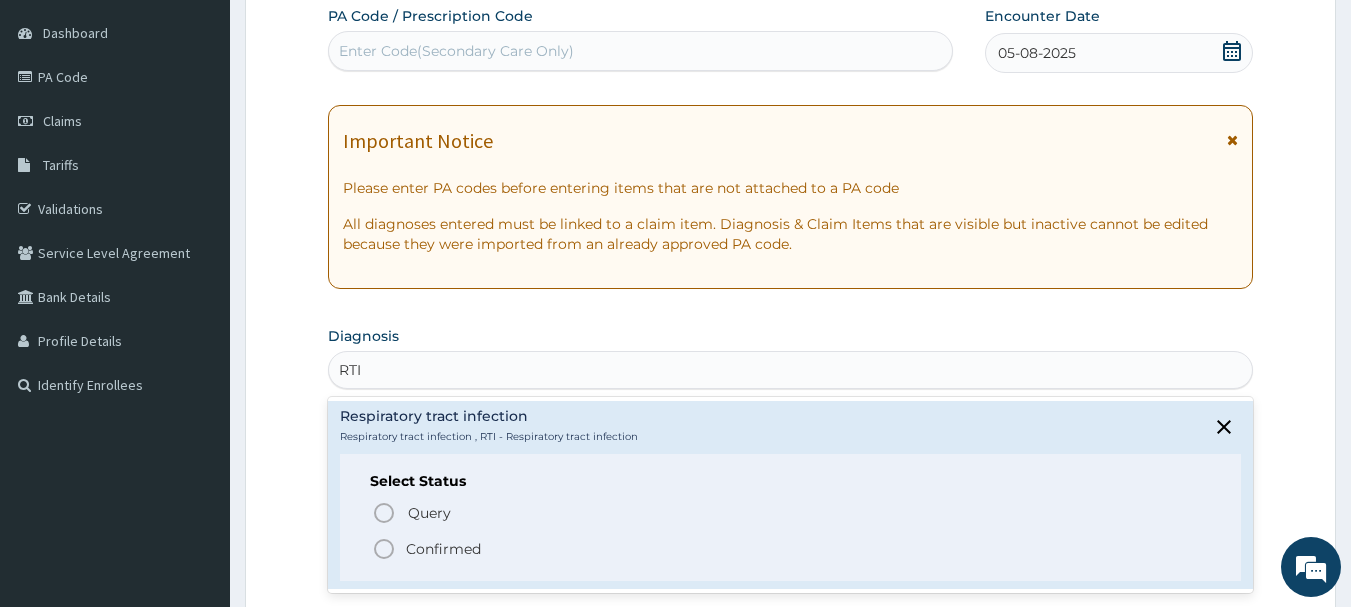 click 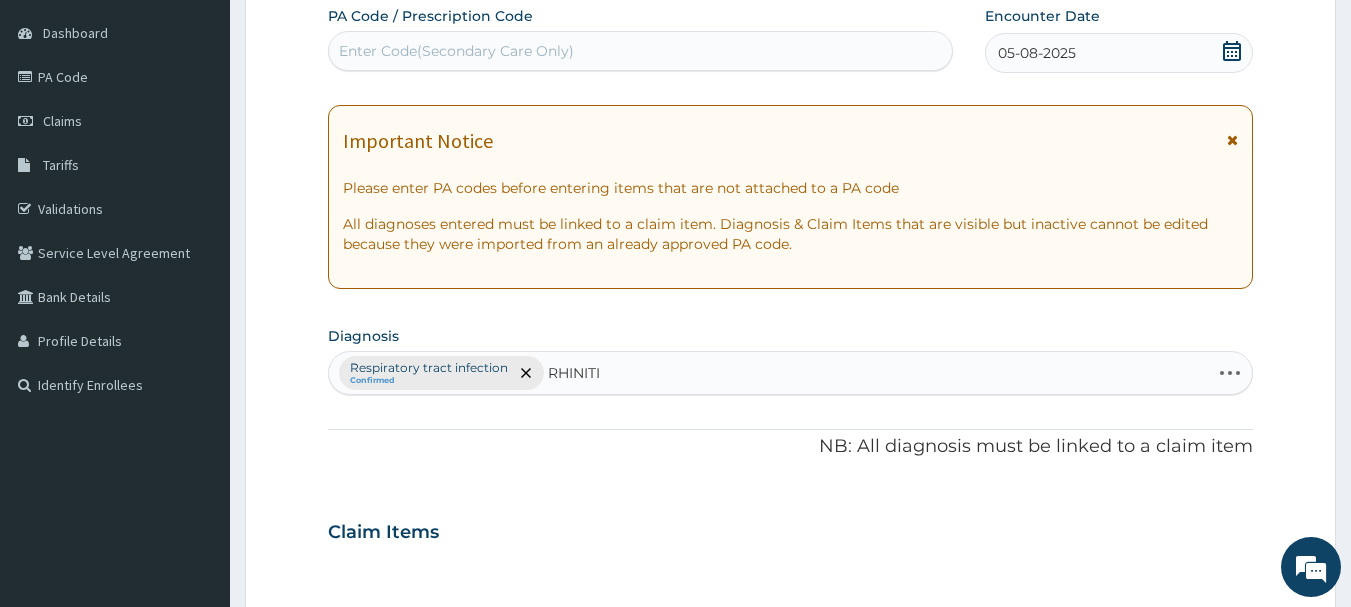 type on "RHINITIS" 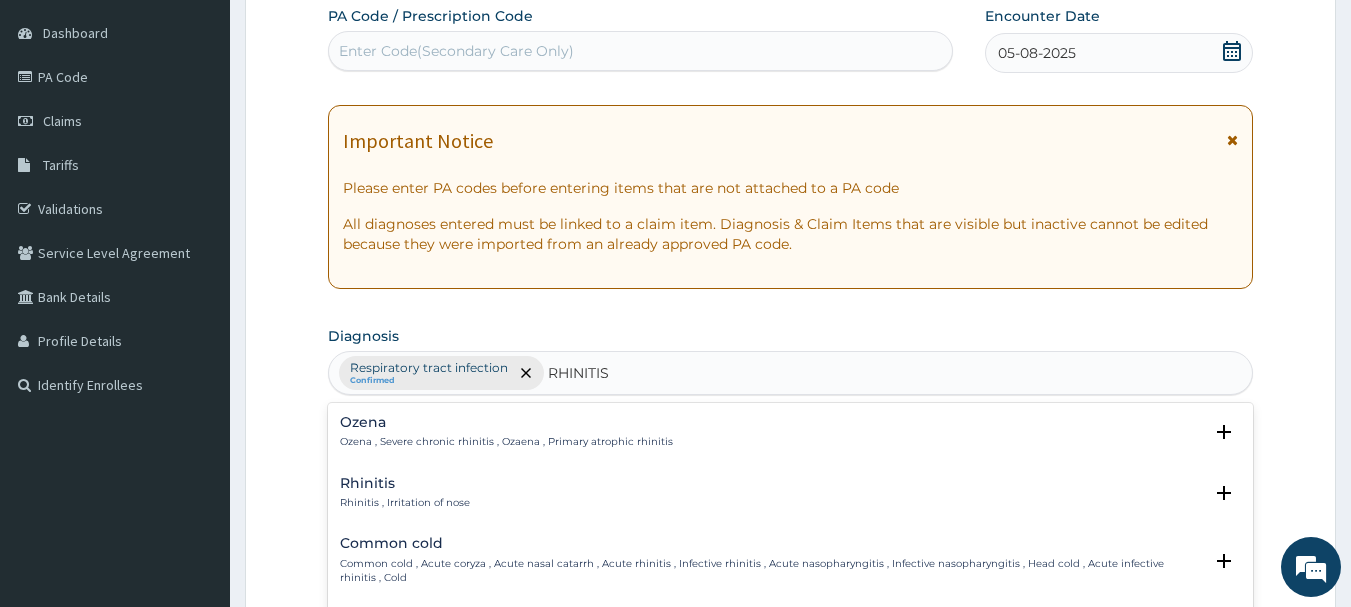 click on "Rhinitis Rhinitis , Irritation of nose" at bounding box center [405, 493] 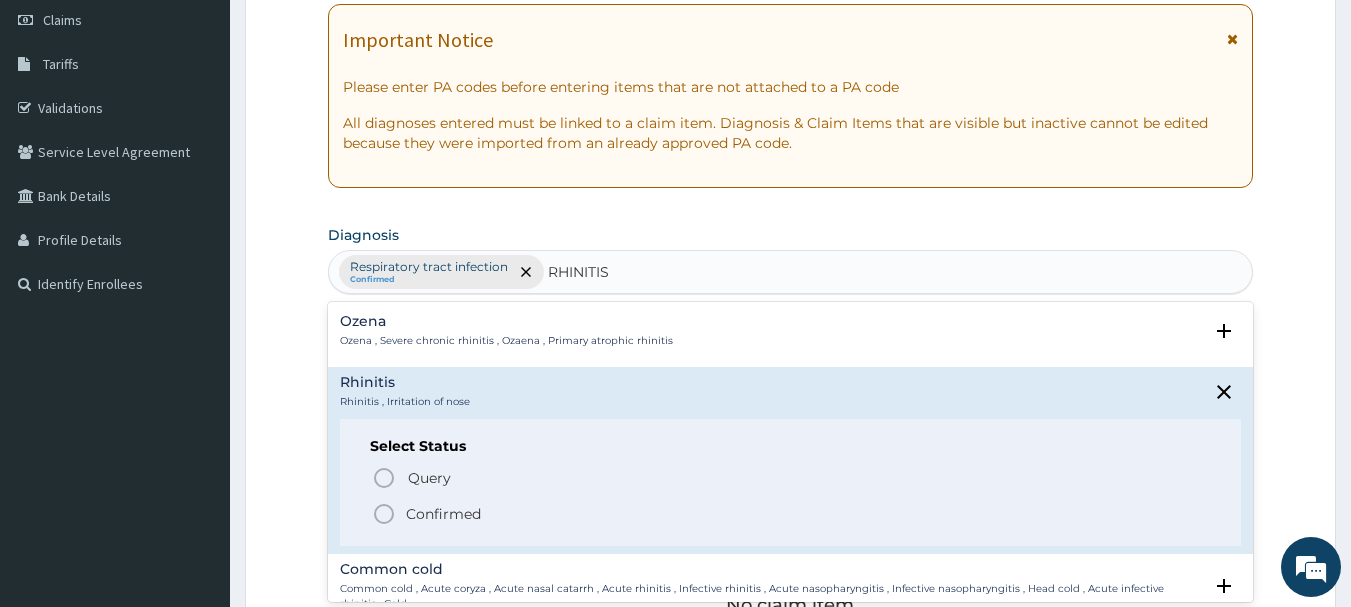 scroll, scrollTop: 305, scrollLeft: 0, axis: vertical 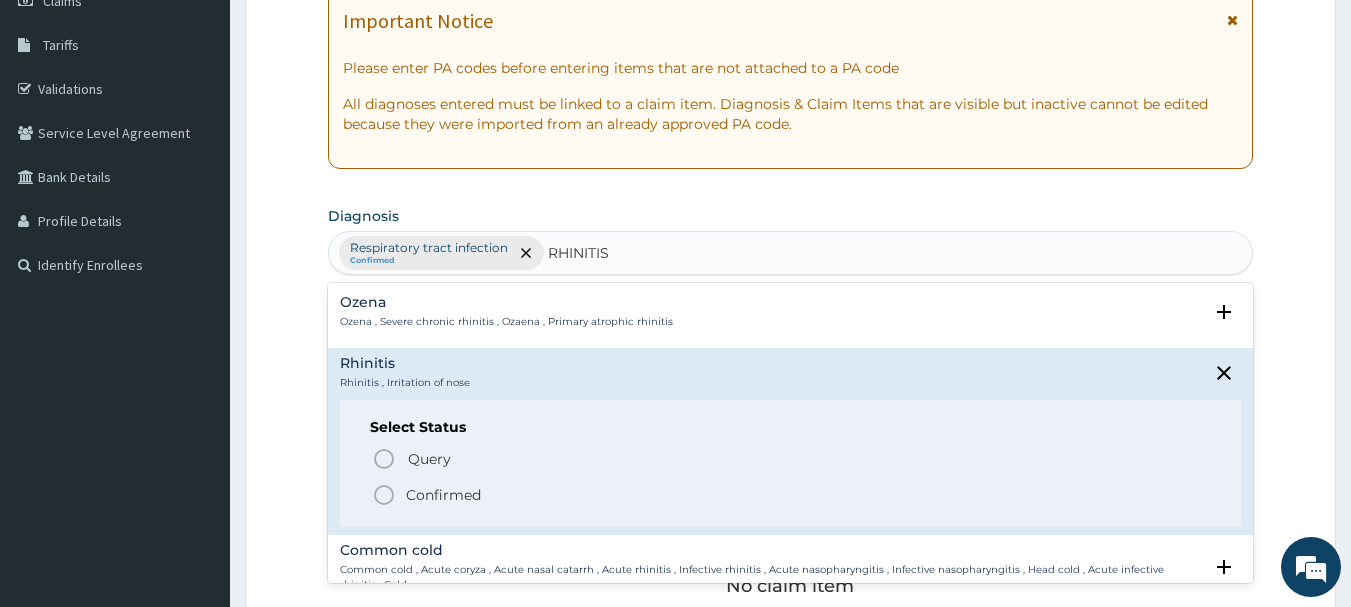 click 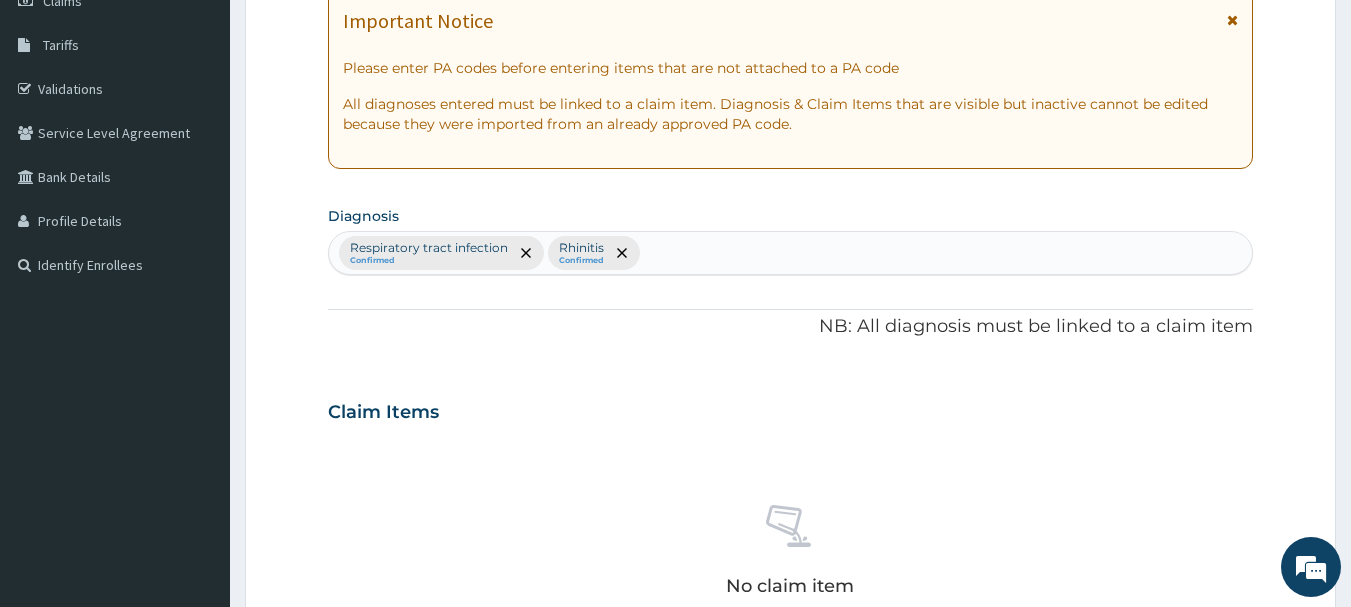 scroll, scrollTop: 835, scrollLeft: 0, axis: vertical 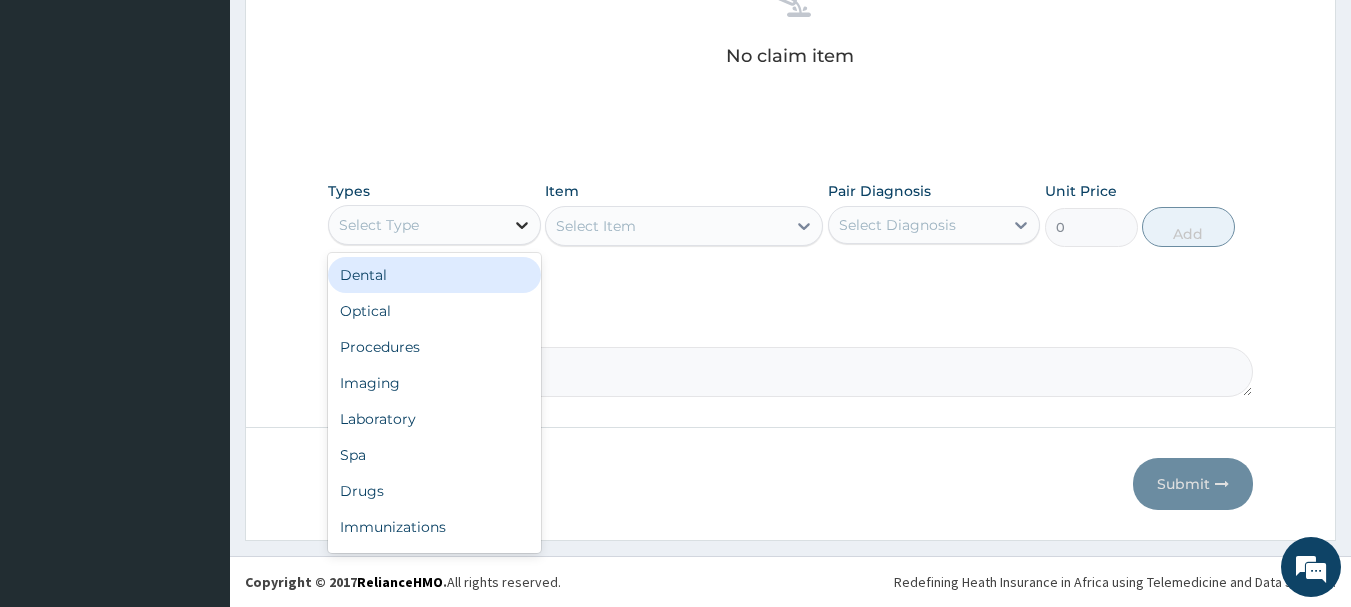 click 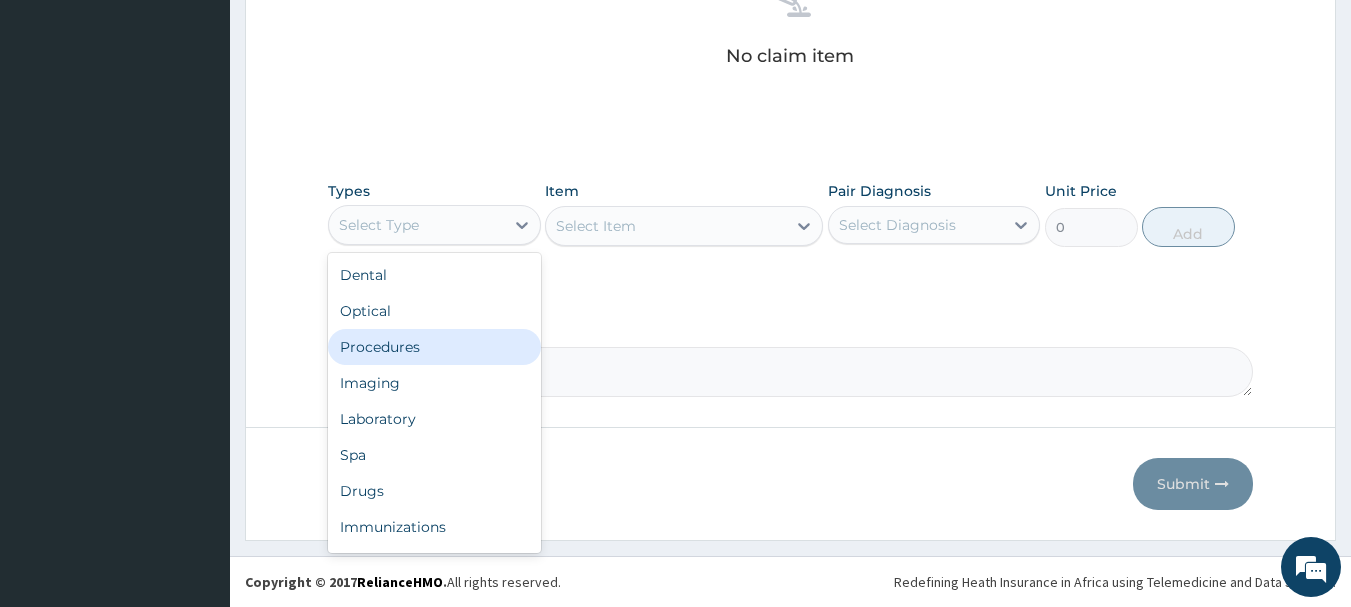 click on "Procedures" at bounding box center [434, 347] 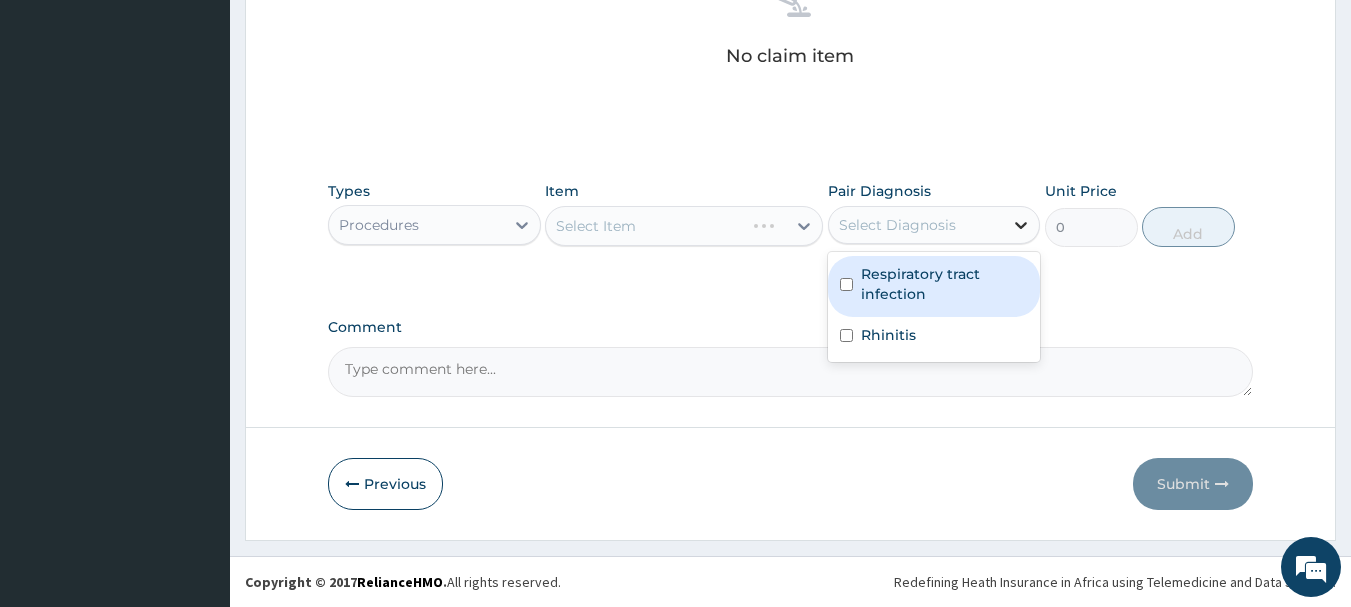 click 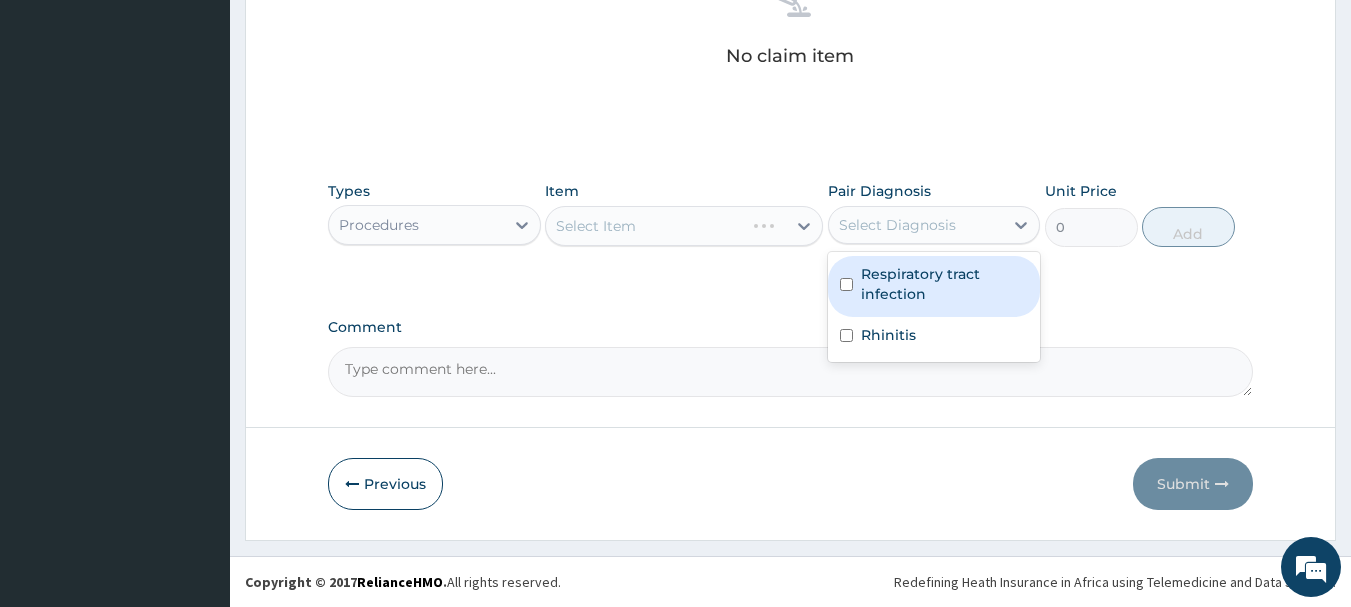 click on "Respiratory tract infection" at bounding box center (945, 284) 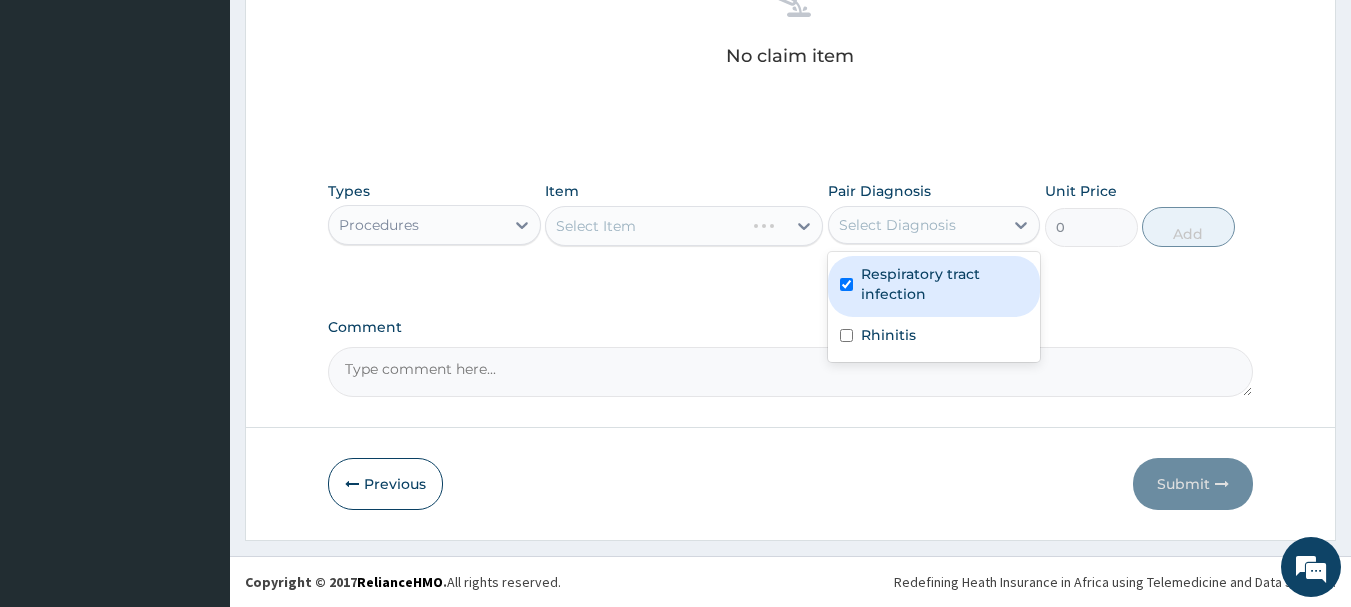 checkbox on "true" 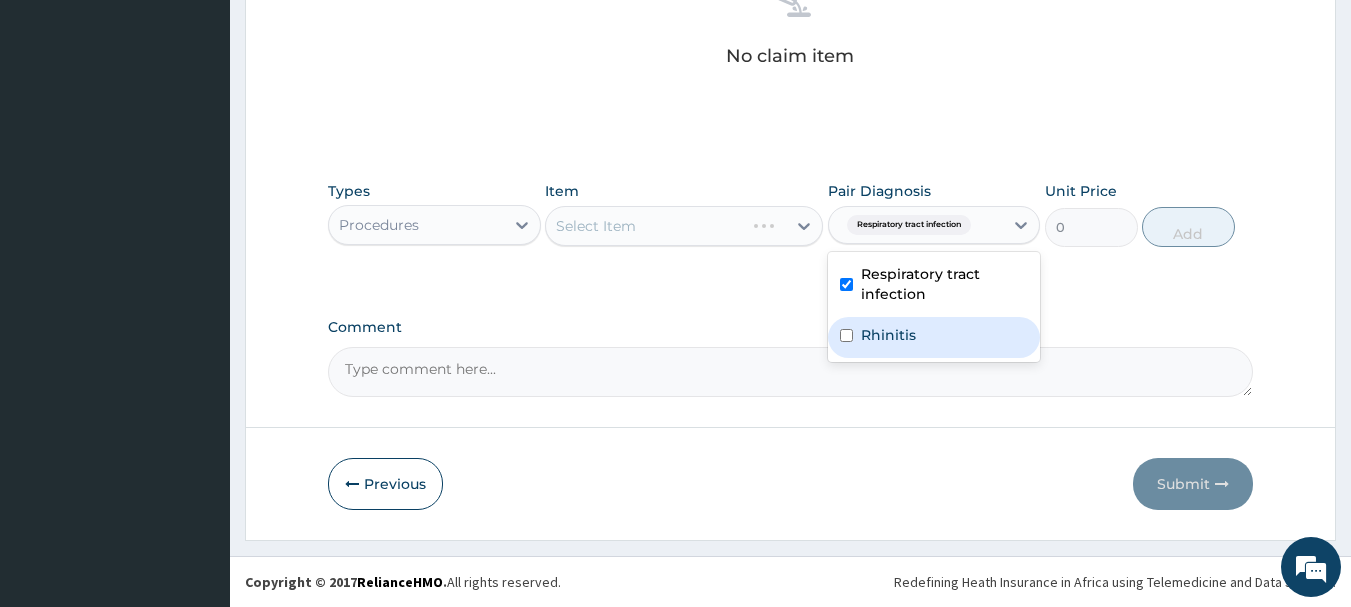 click on "Rhinitis" at bounding box center [888, 335] 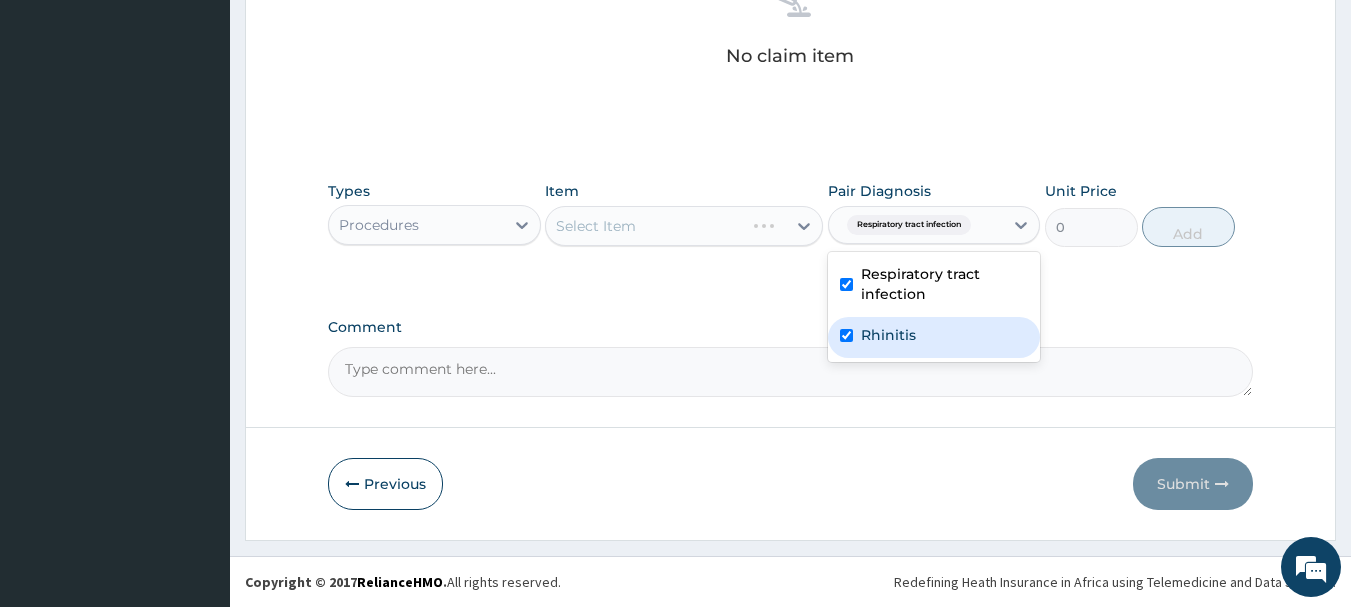 checkbox on "true" 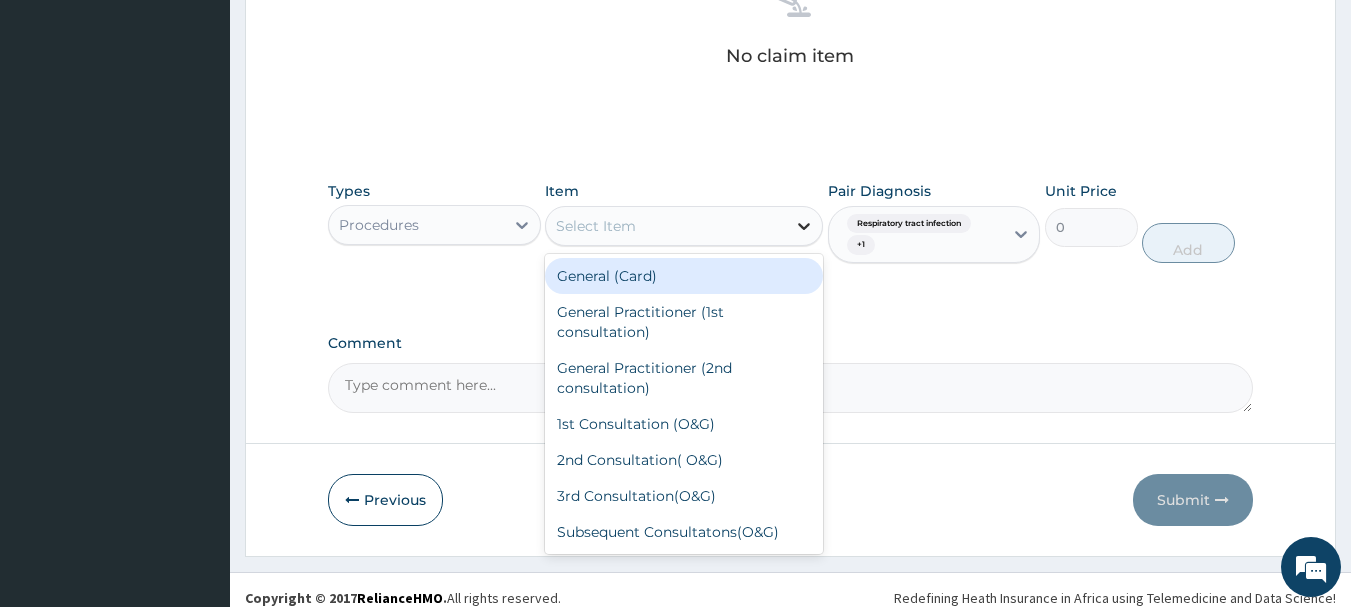 click 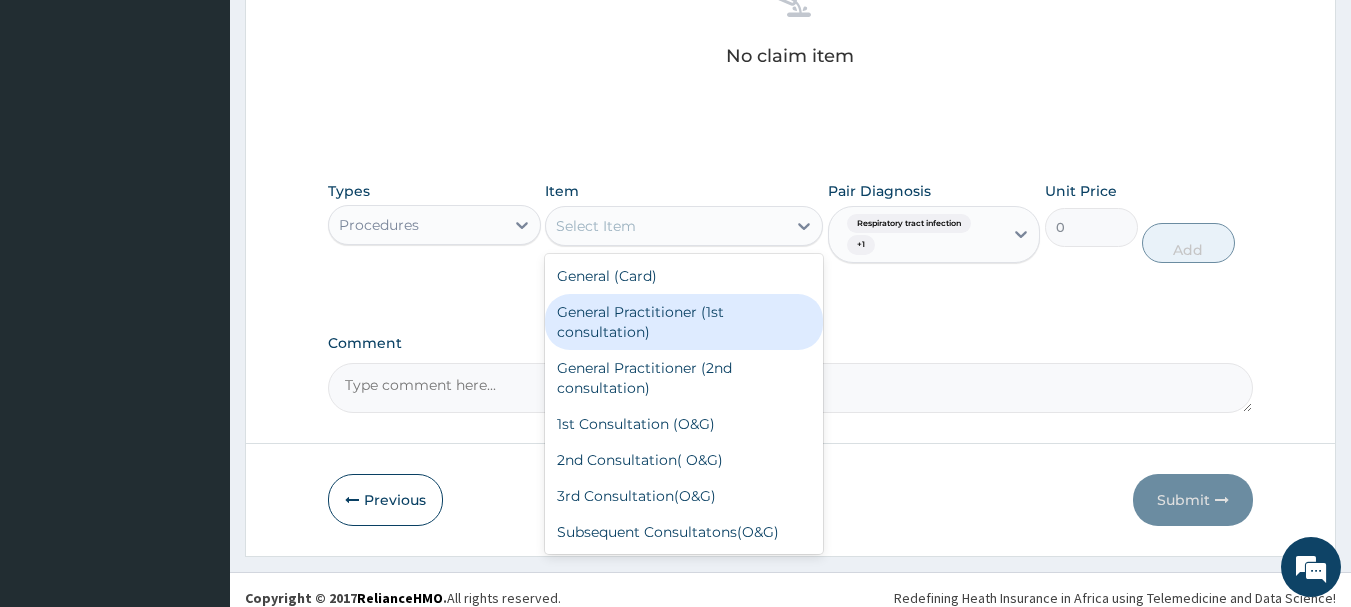click on "General Practitioner (1st consultation)" at bounding box center [684, 322] 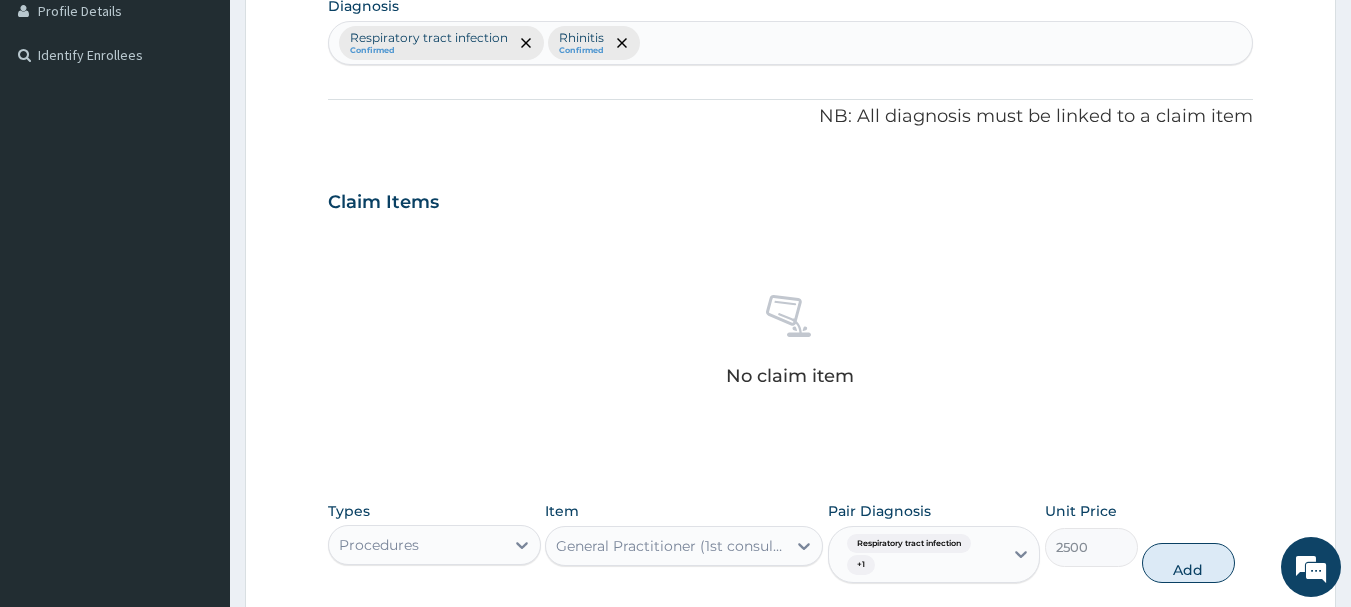 scroll, scrollTop: 475, scrollLeft: 0, axis: vertical 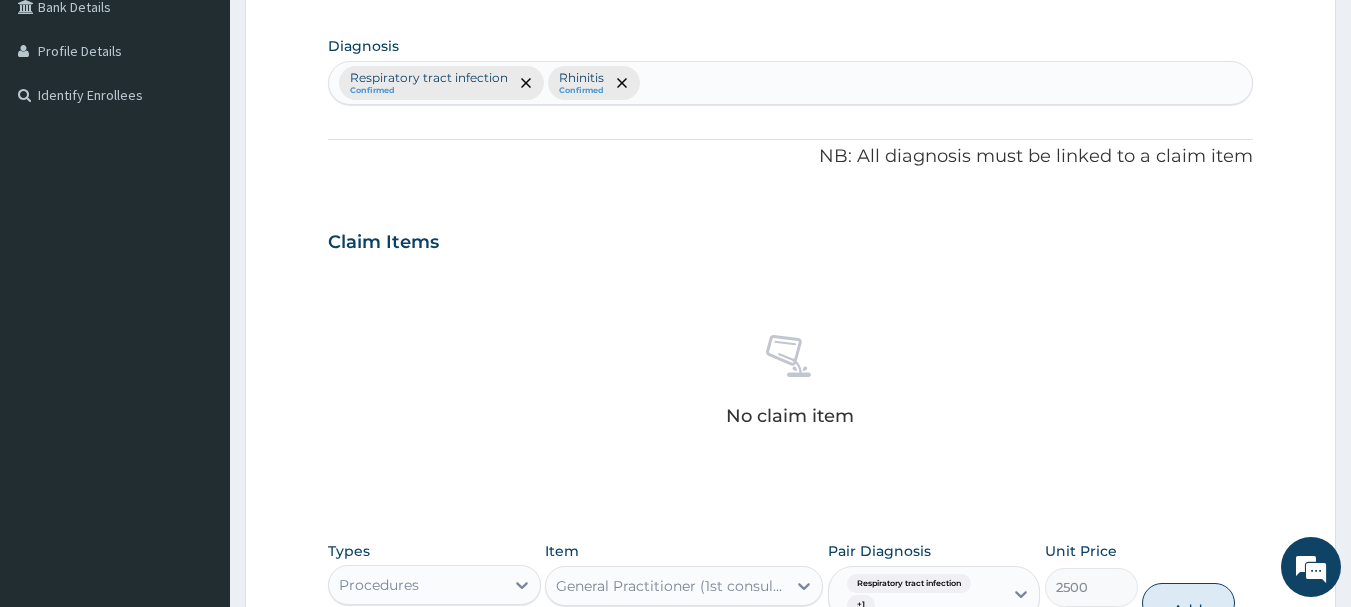 click on "Respiratory tract infection Confirmed Rhinitis Confirmed" at bounding box center [791, 83] 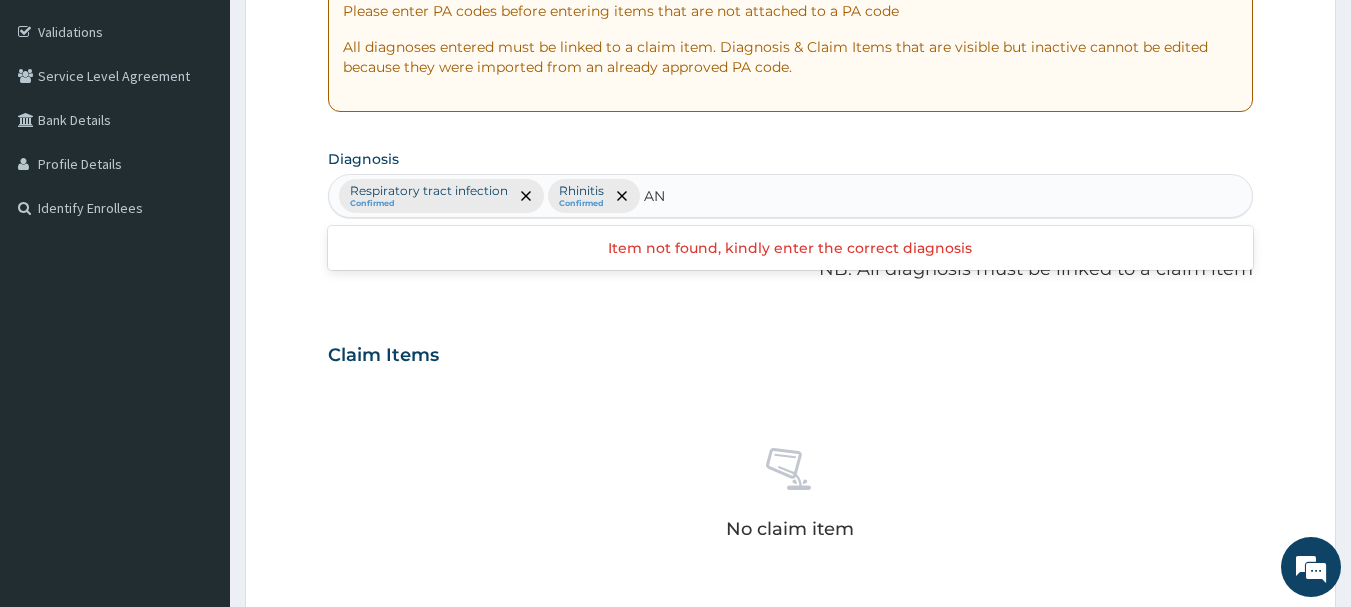 scroll, scrollTop: 355, scrollLeft: 0, axis: vertical 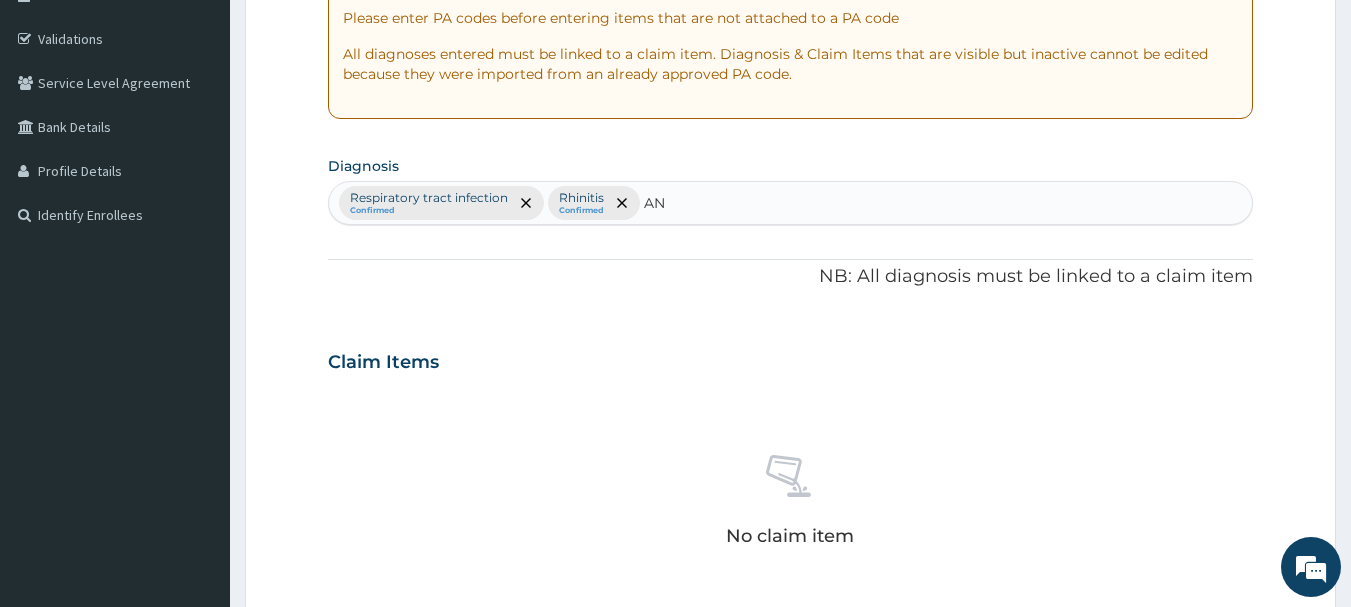 type on "A" 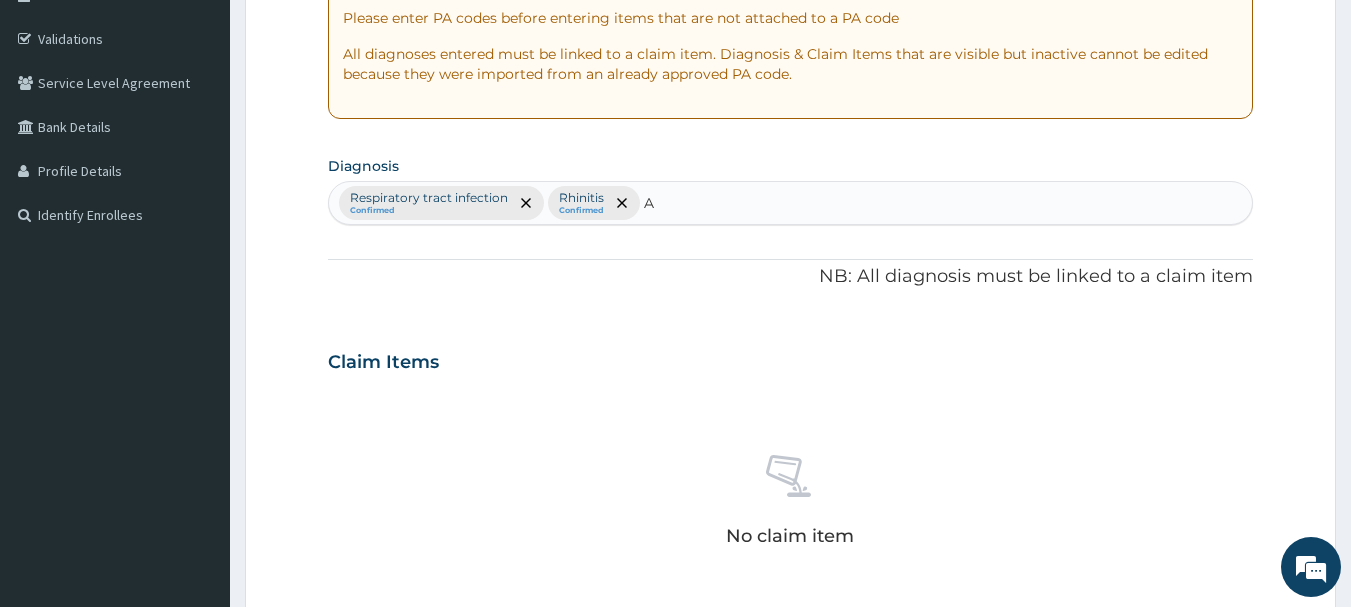 type 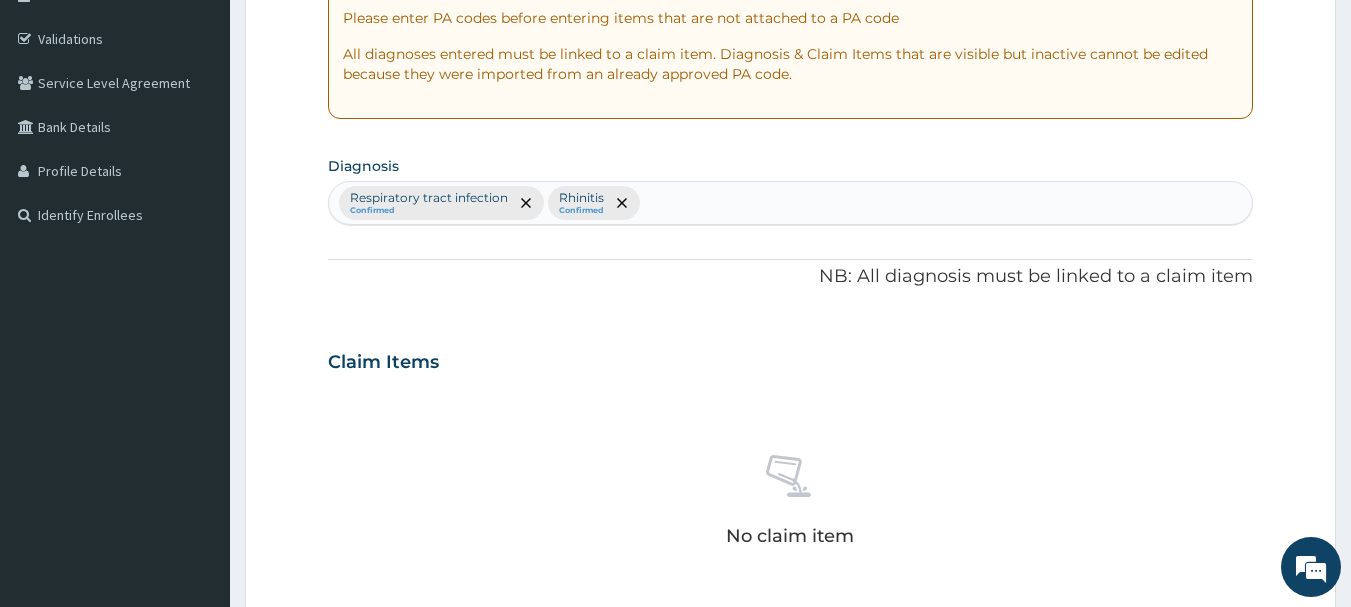 scroll, scrollTop: 851, scrollLeft: 0, axis: vertical 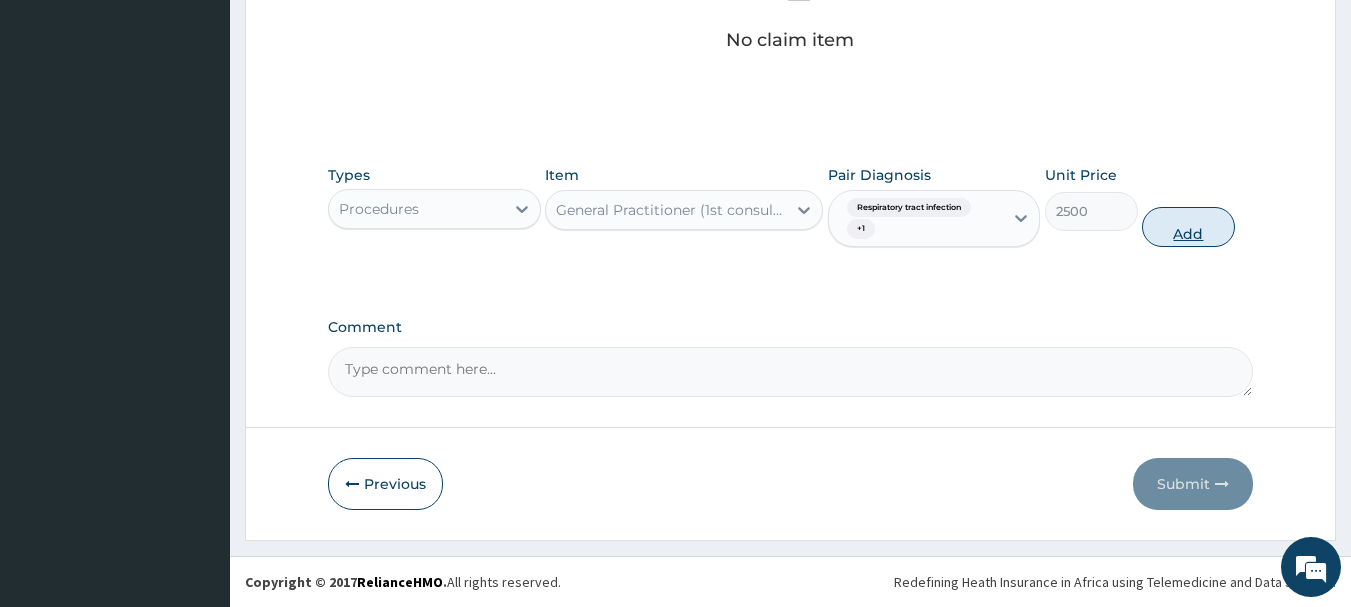 click on "Add" at bounding box center [1188, 227] 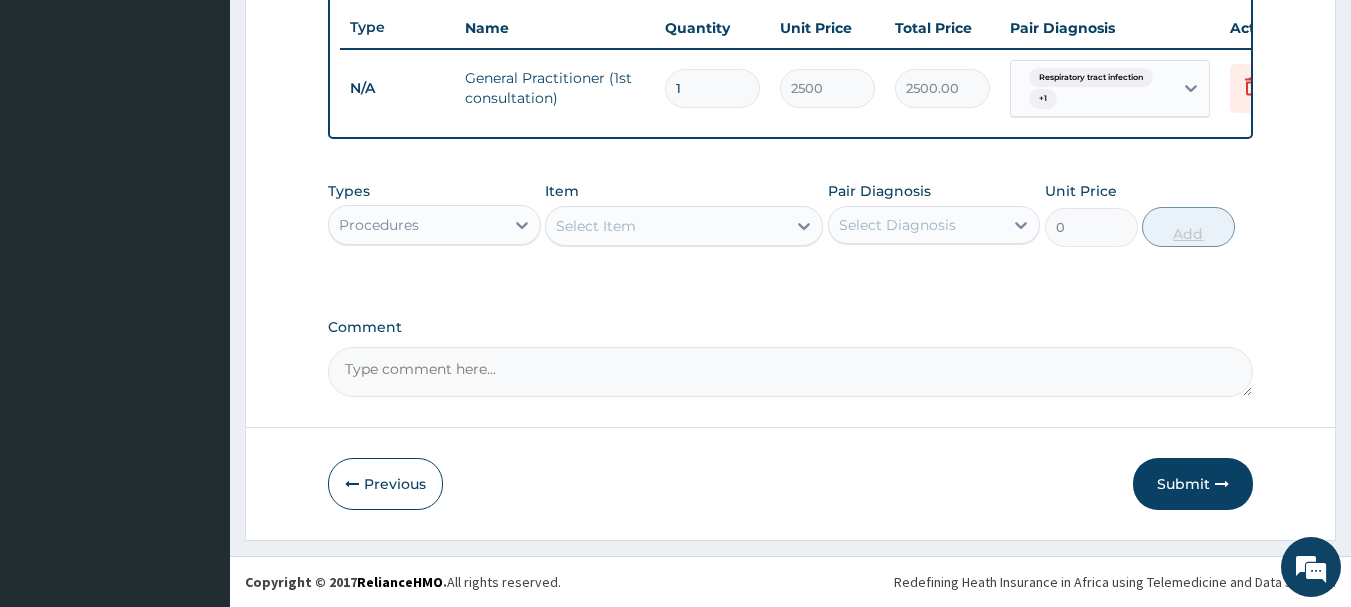 scroll, scrollTop: 763, scrollLeft: 0, axis: vertical 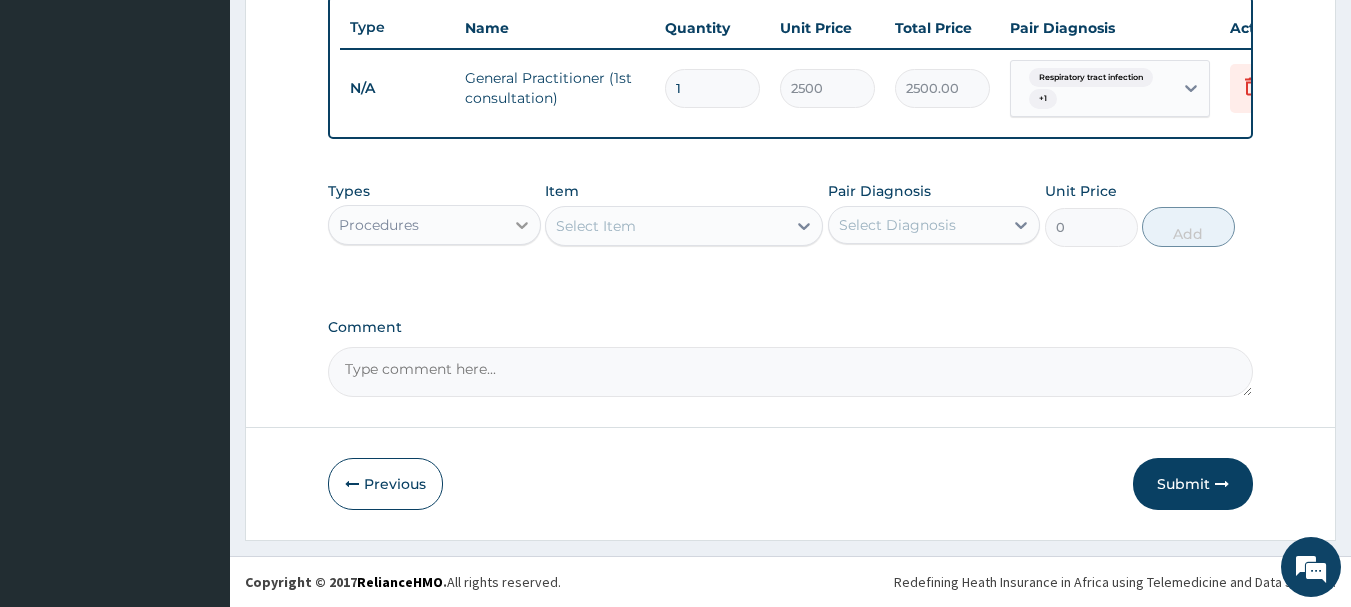 click 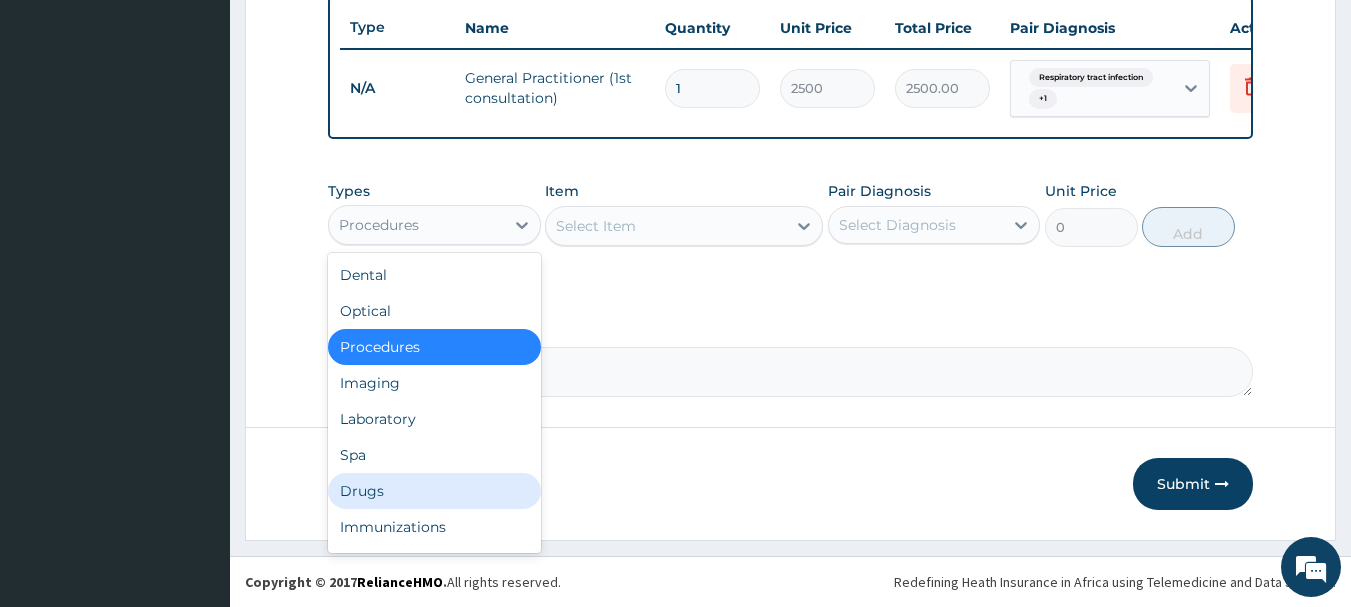 click on "Drugs" at bounding box center [434, 491] 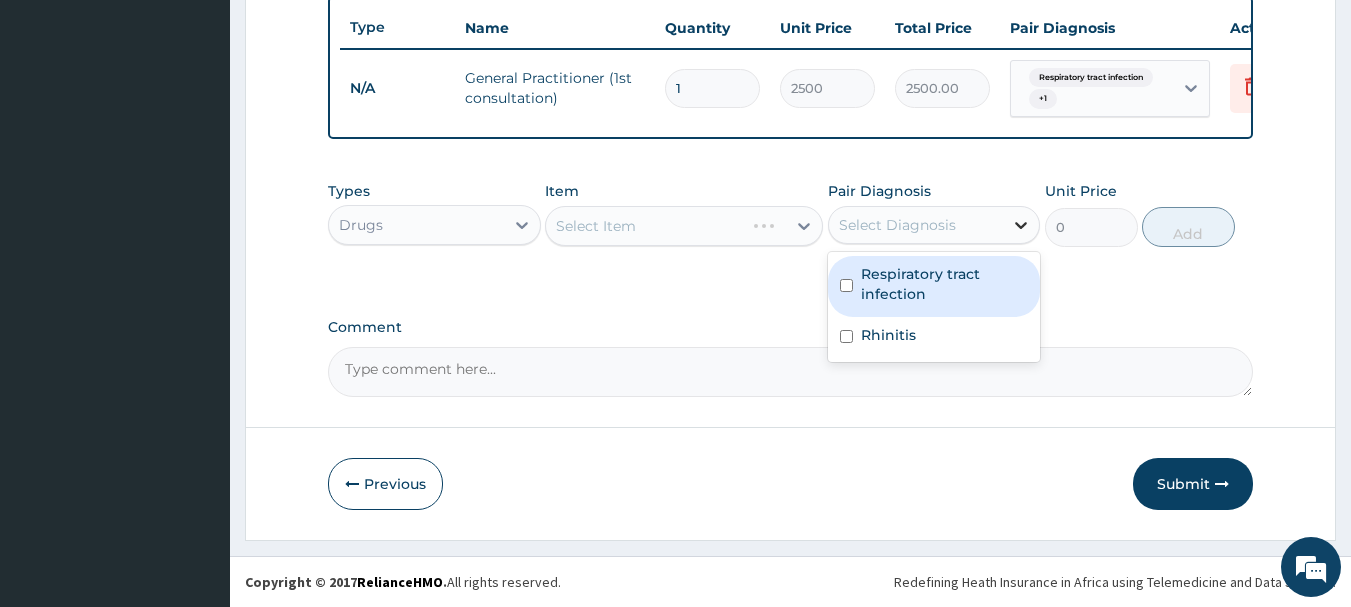 click 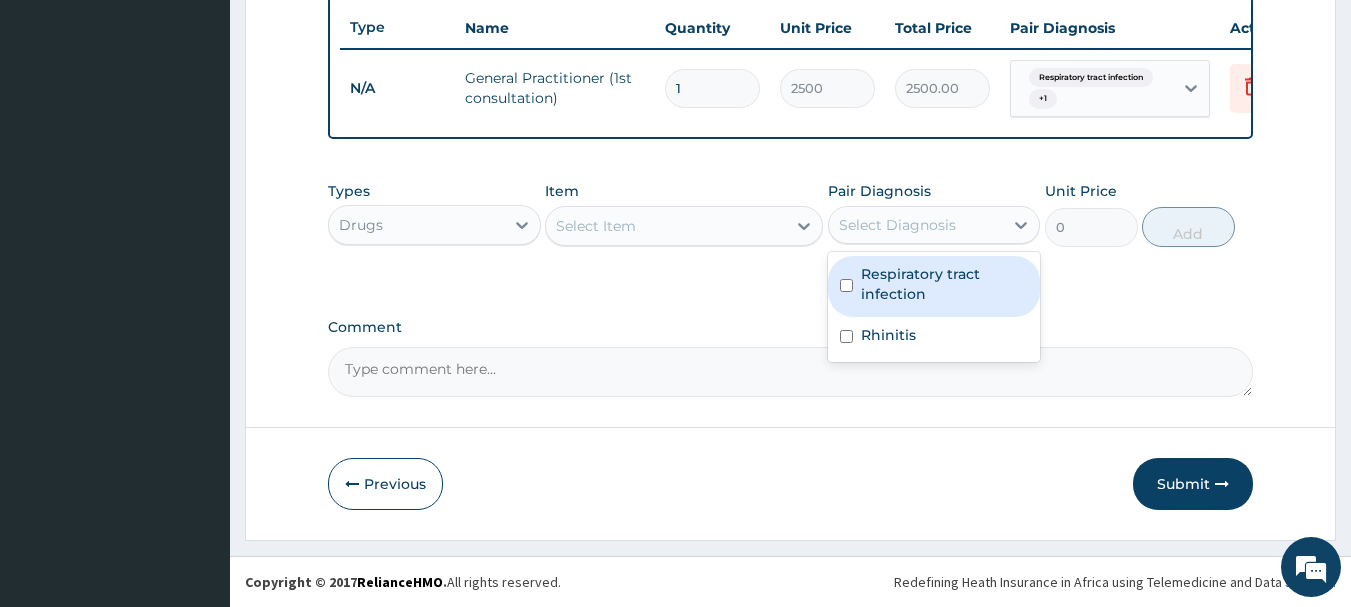 click on "Respiratory tract infection" at bounding box center [945, 284] 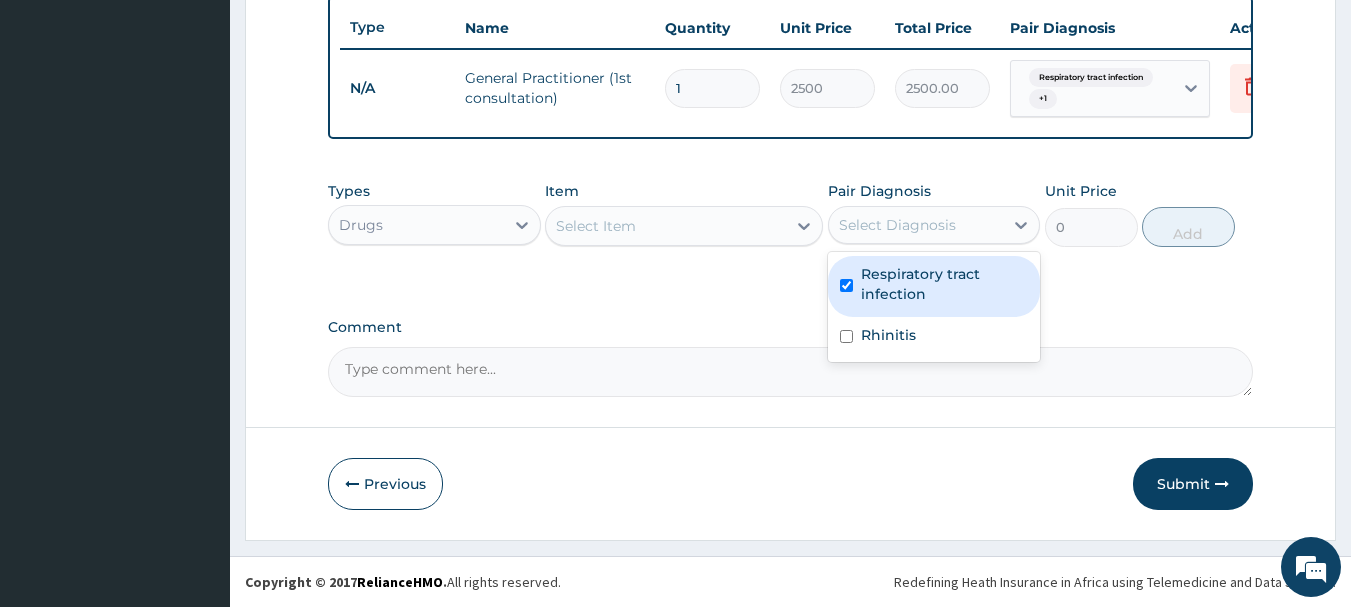 checkbox on "true" 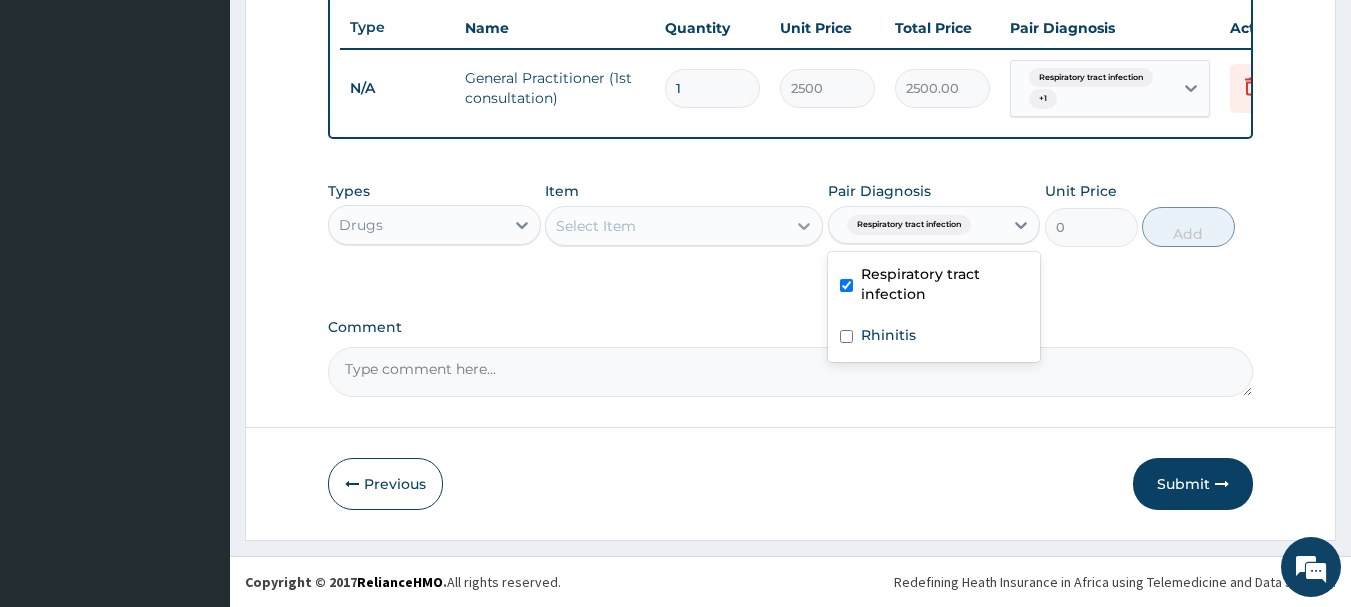 click 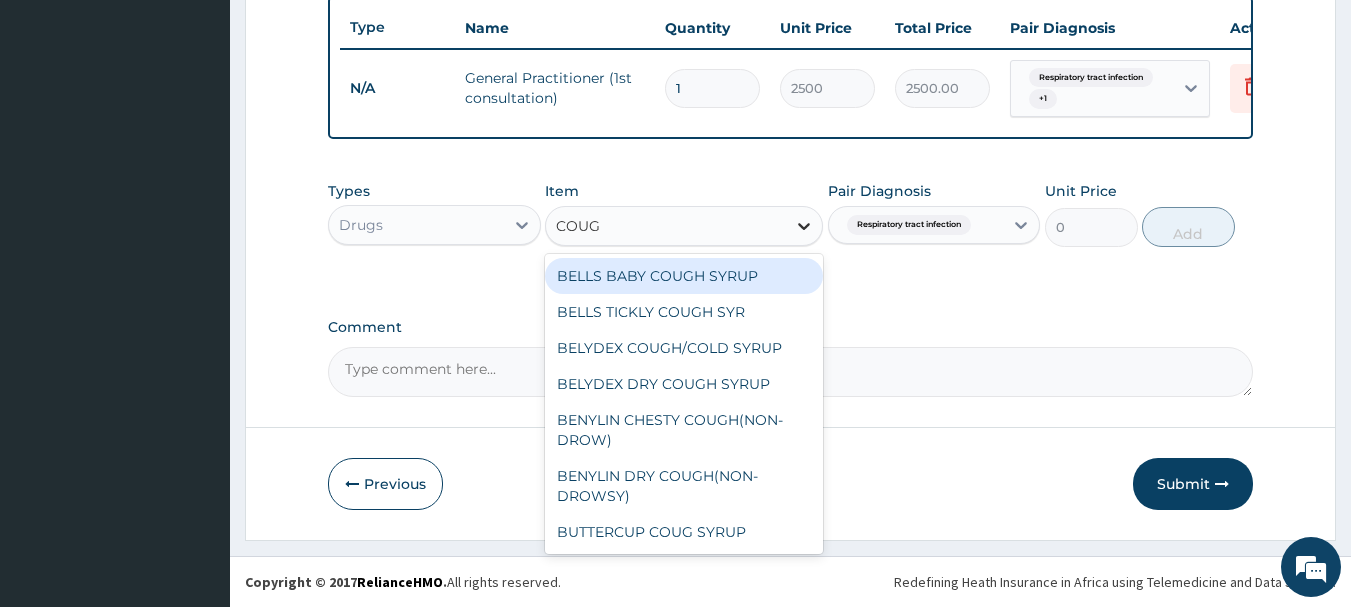 type on "COUGH" 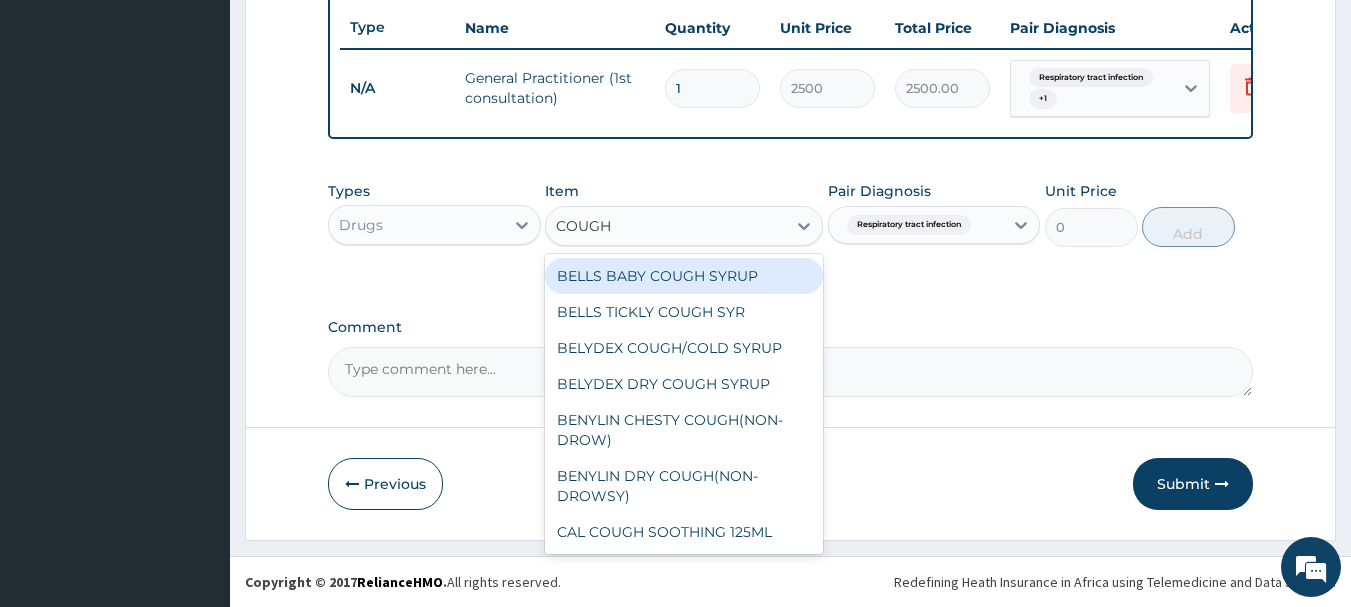 scroll, scrollTop: 108, scrollLeft: 0, axis: vertical 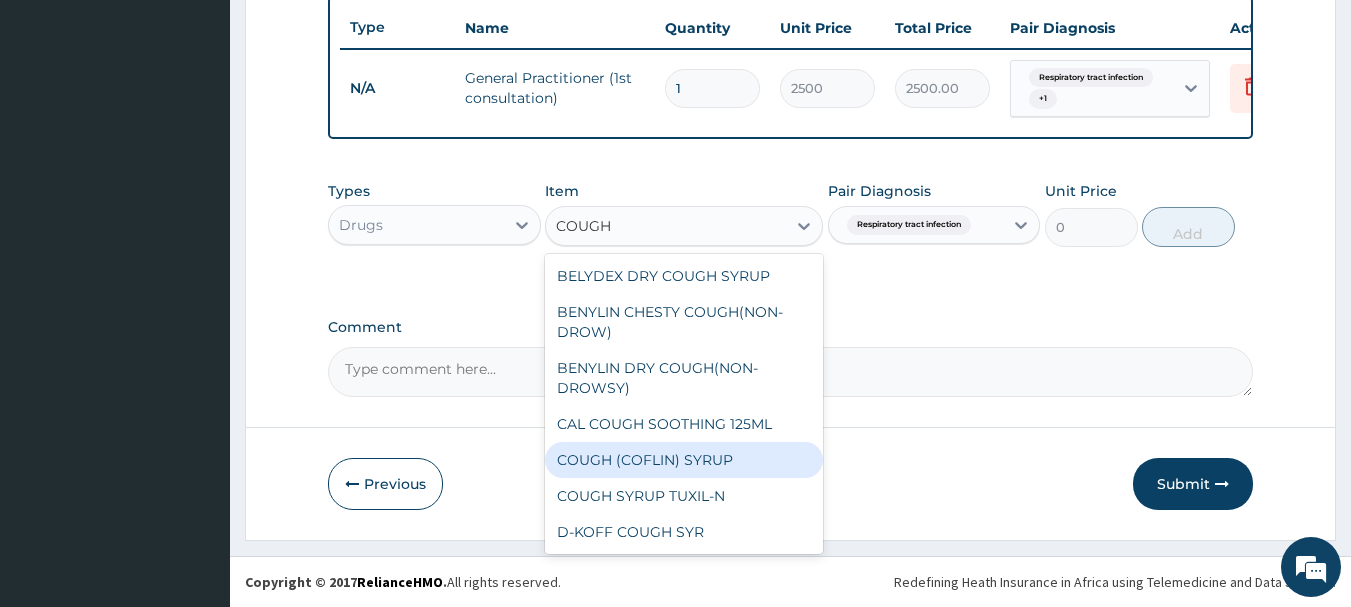 click on "COUGH (COFLIN) SYRUP" at bounding box center [684, 460] 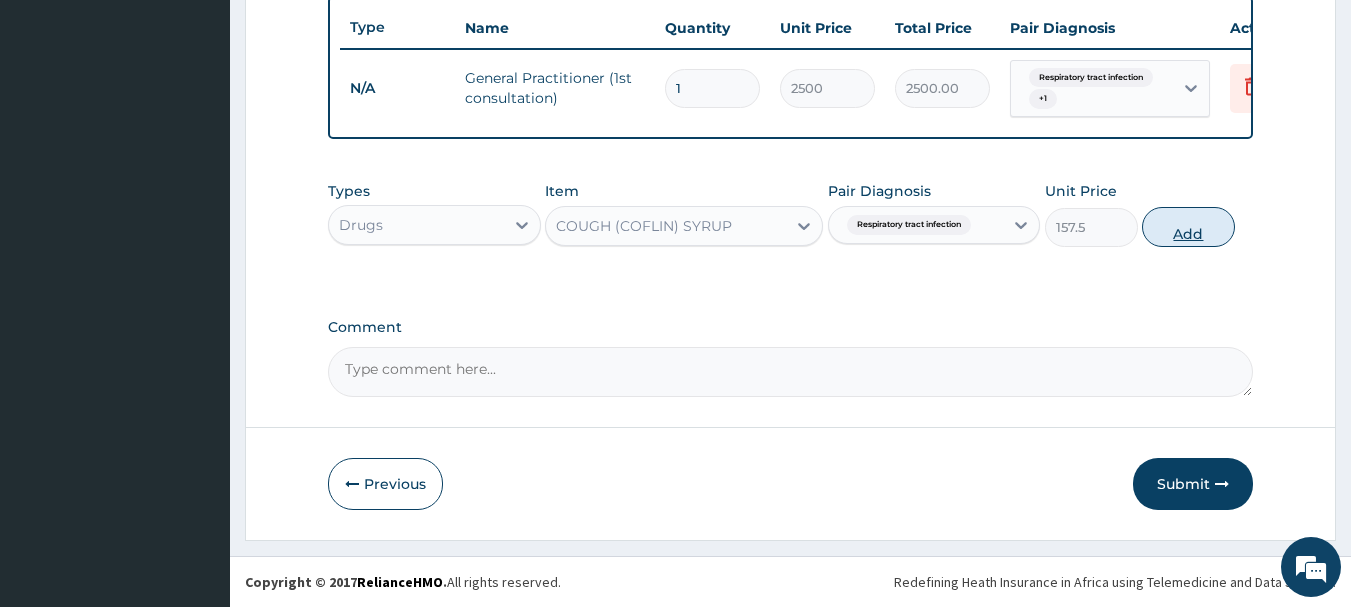 click on "Add" at bounding box center [1188, 227] 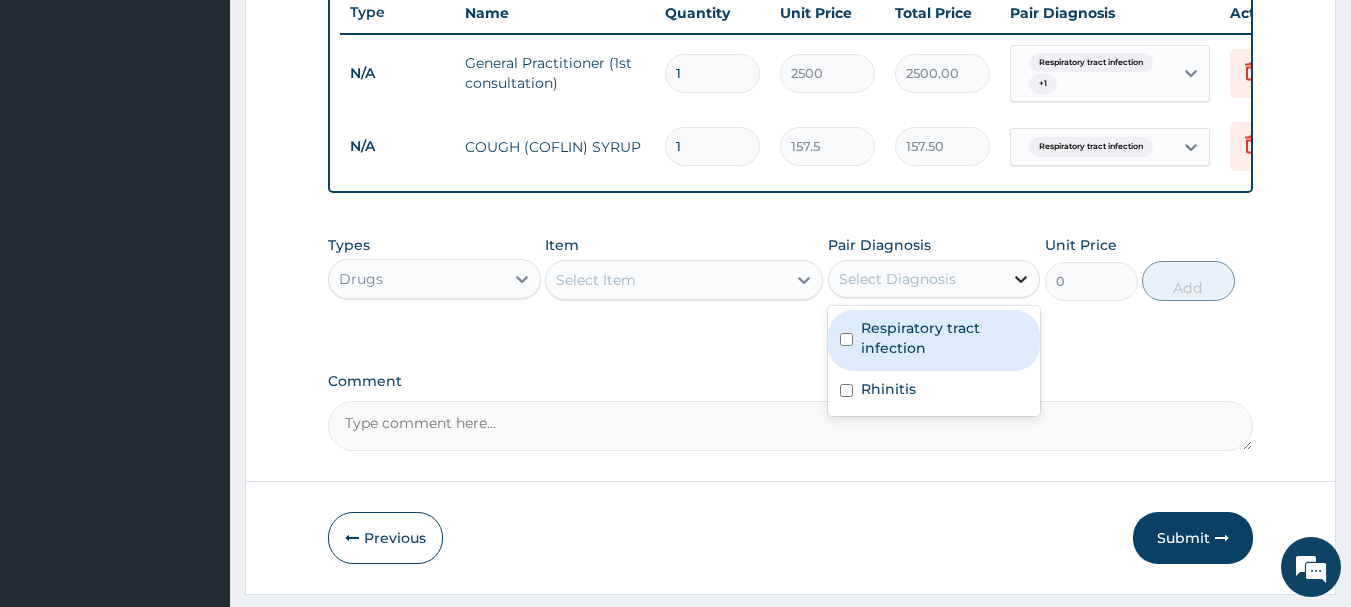 click 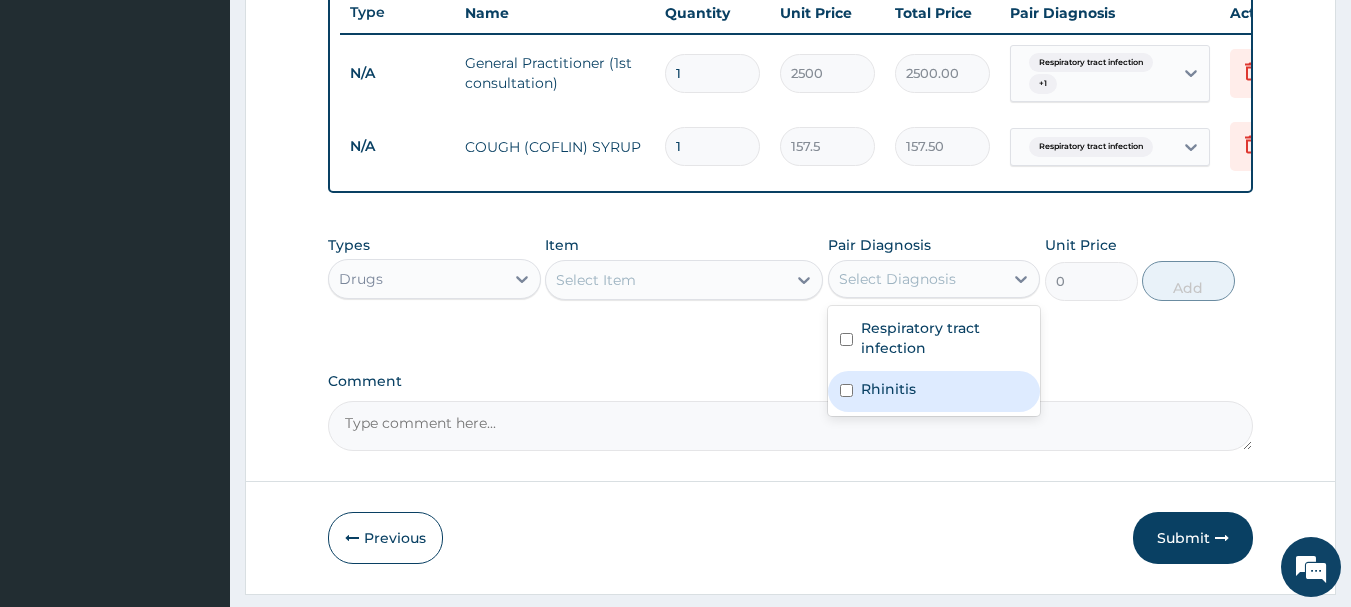 click on "Rhinitis" at bounding box center (888, 389) 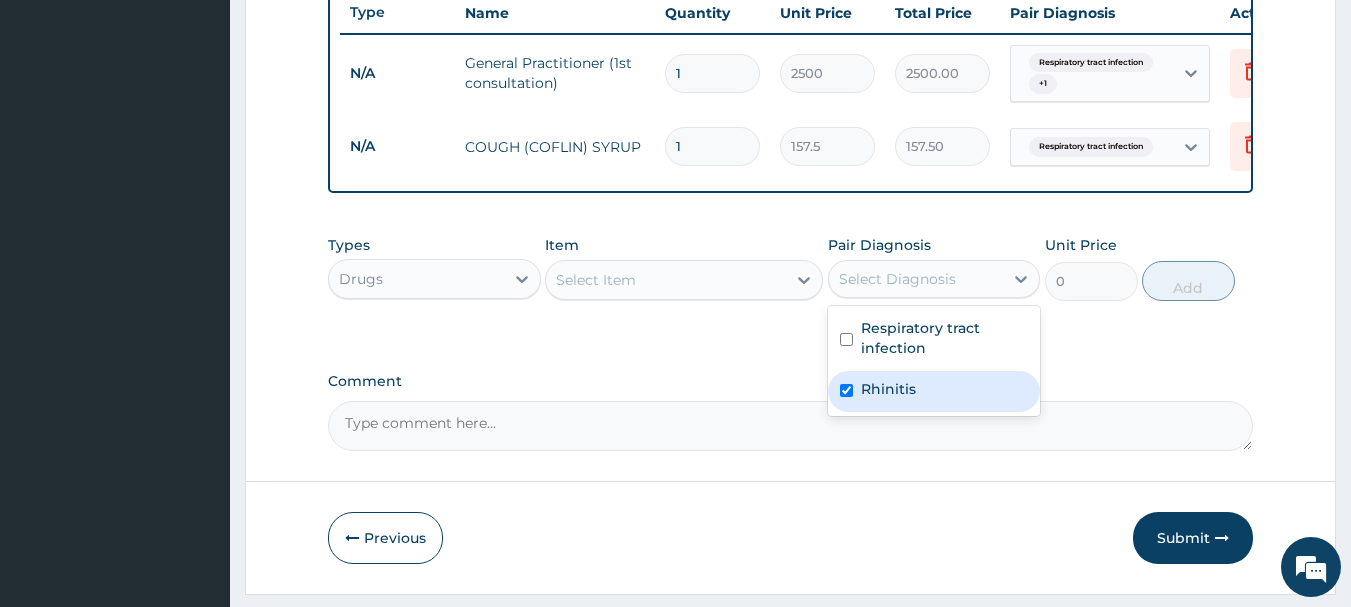 checkbox on "true" 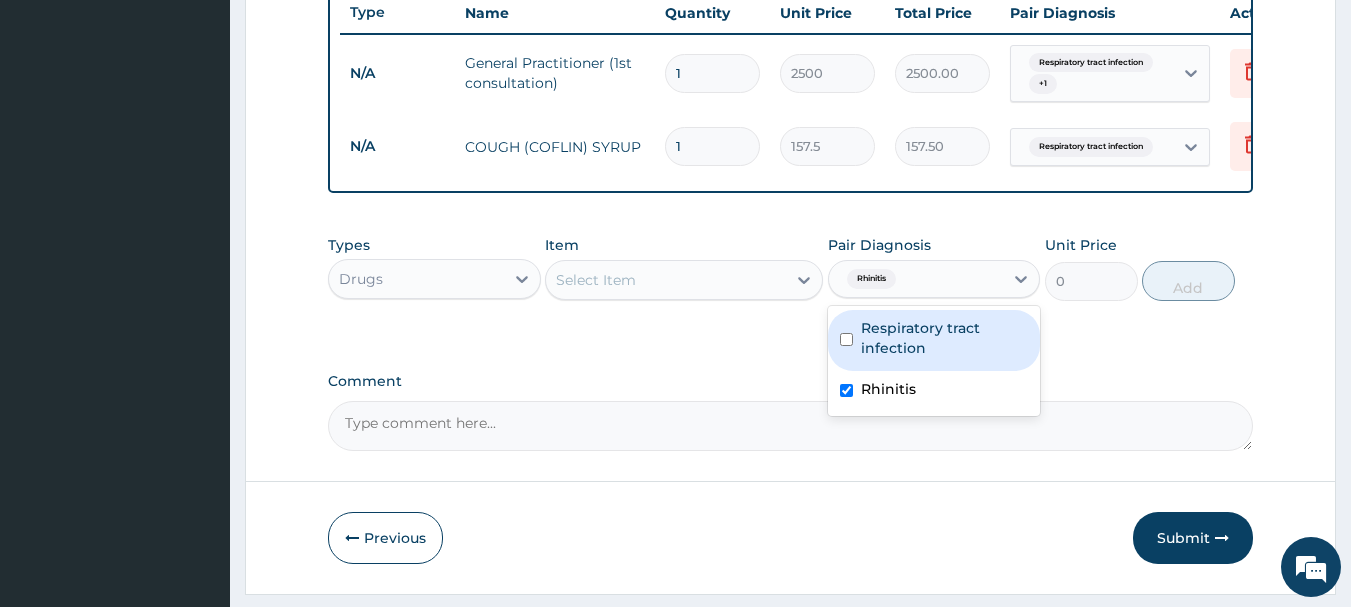 click on "Select Item" at bounding box center [666, 280] 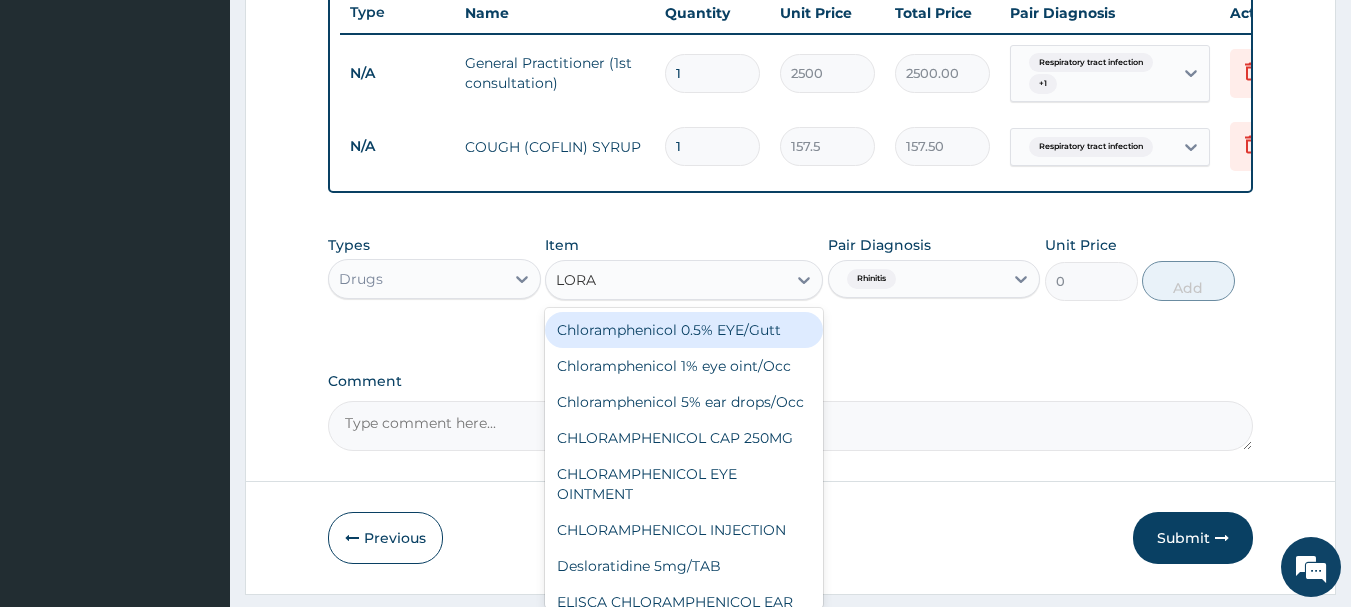 type on "LORAT" 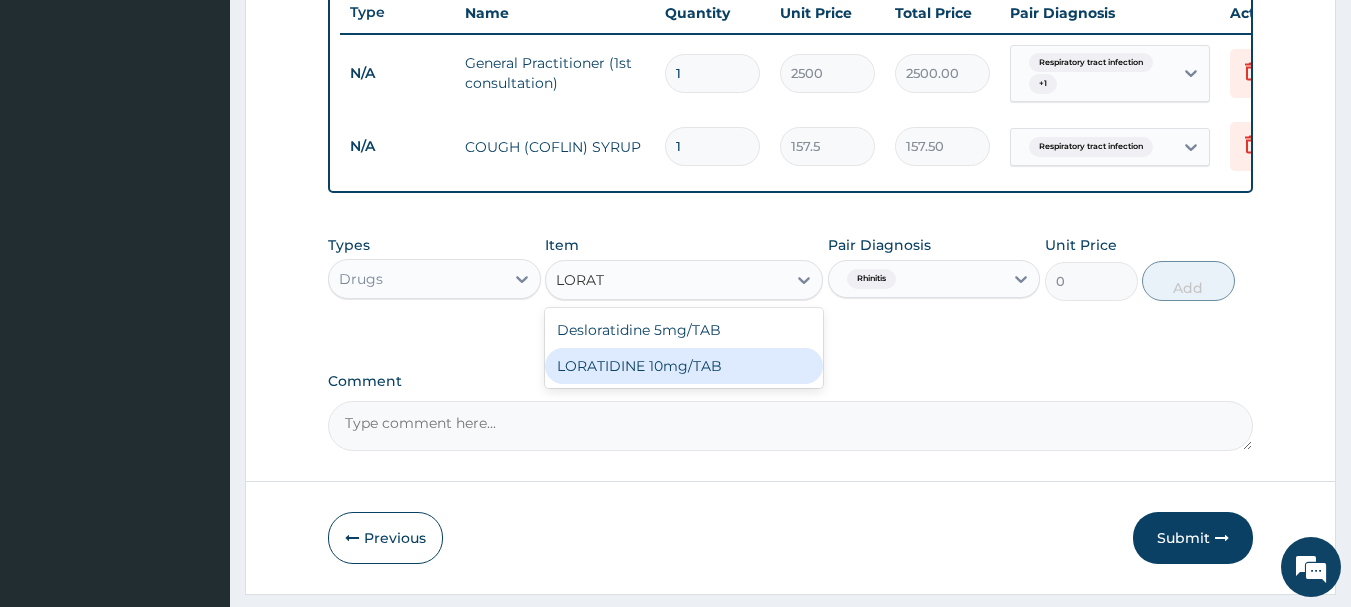 click on "LORATIDINE 10mg/TAB" at bounding box center (684, 366) 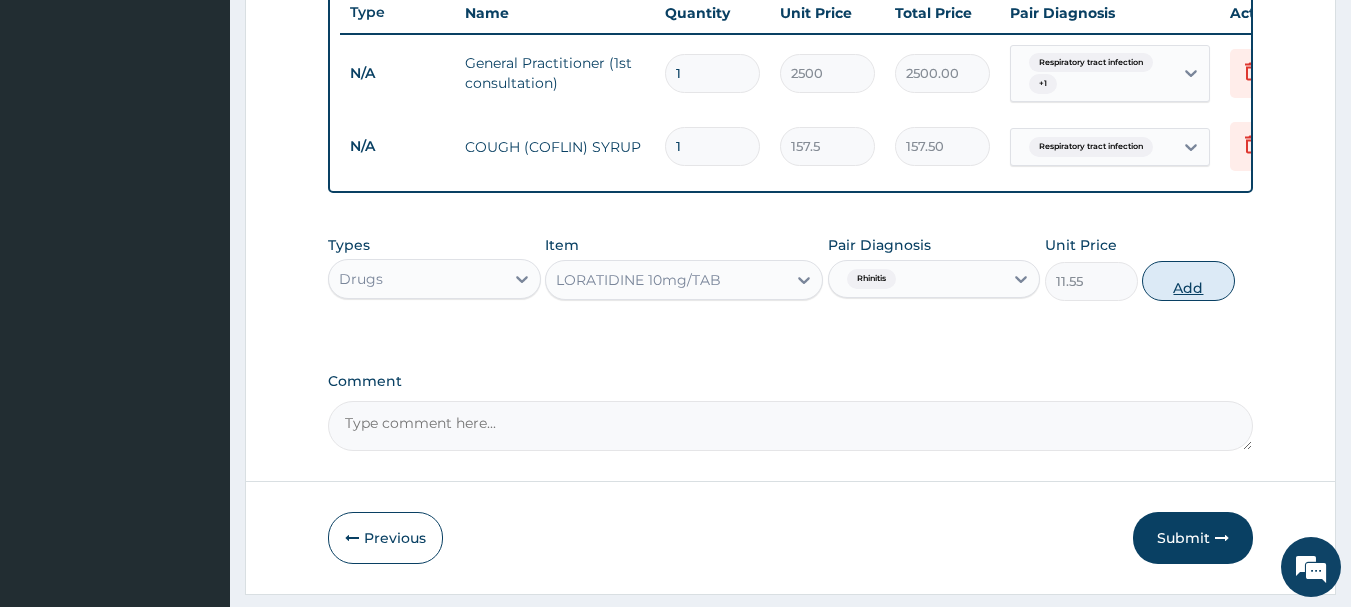 click on "Add" at bounding box center (1188, 281) 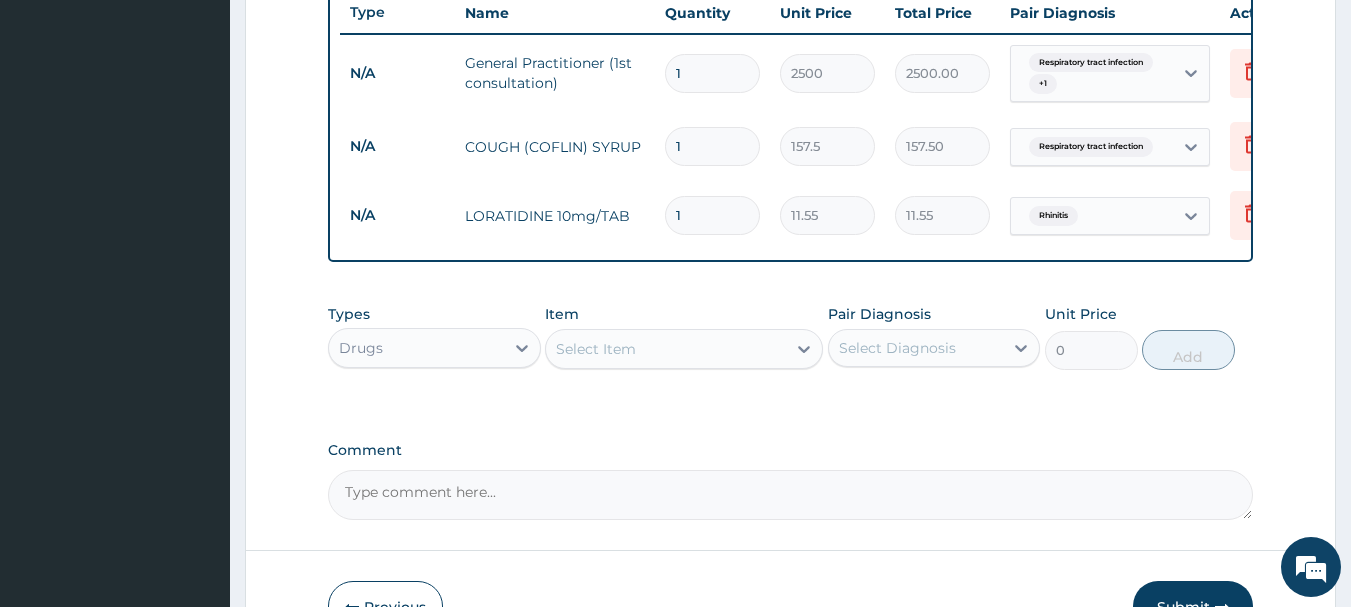 type 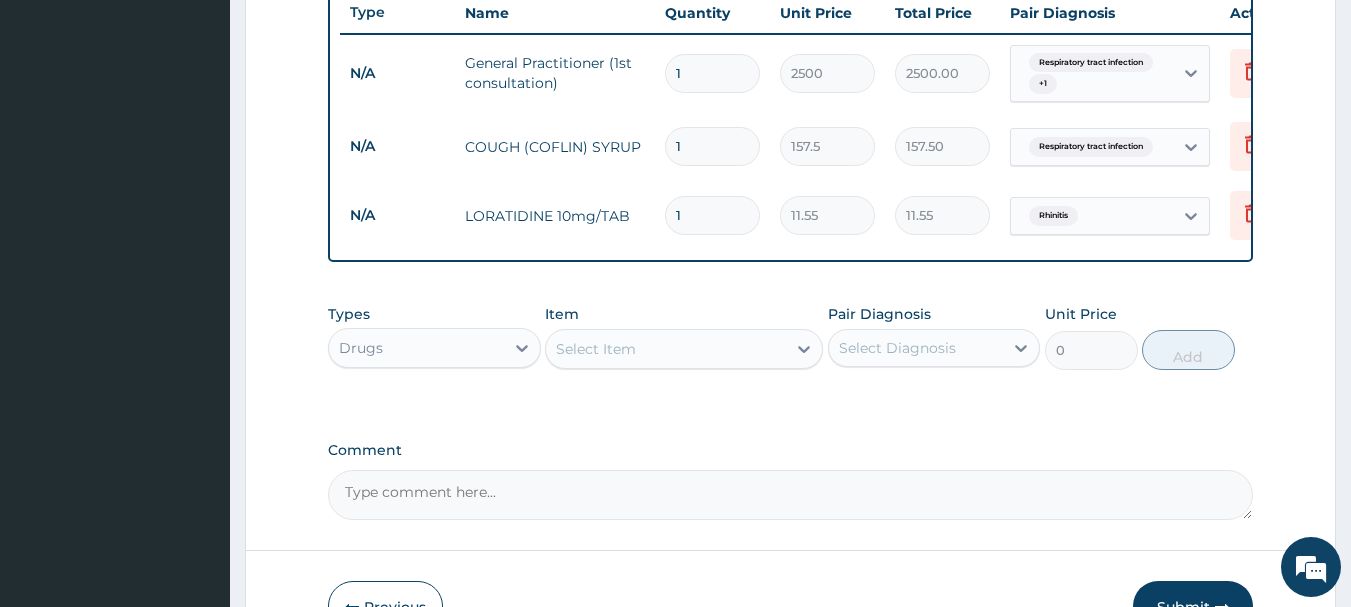 type on "0.00" 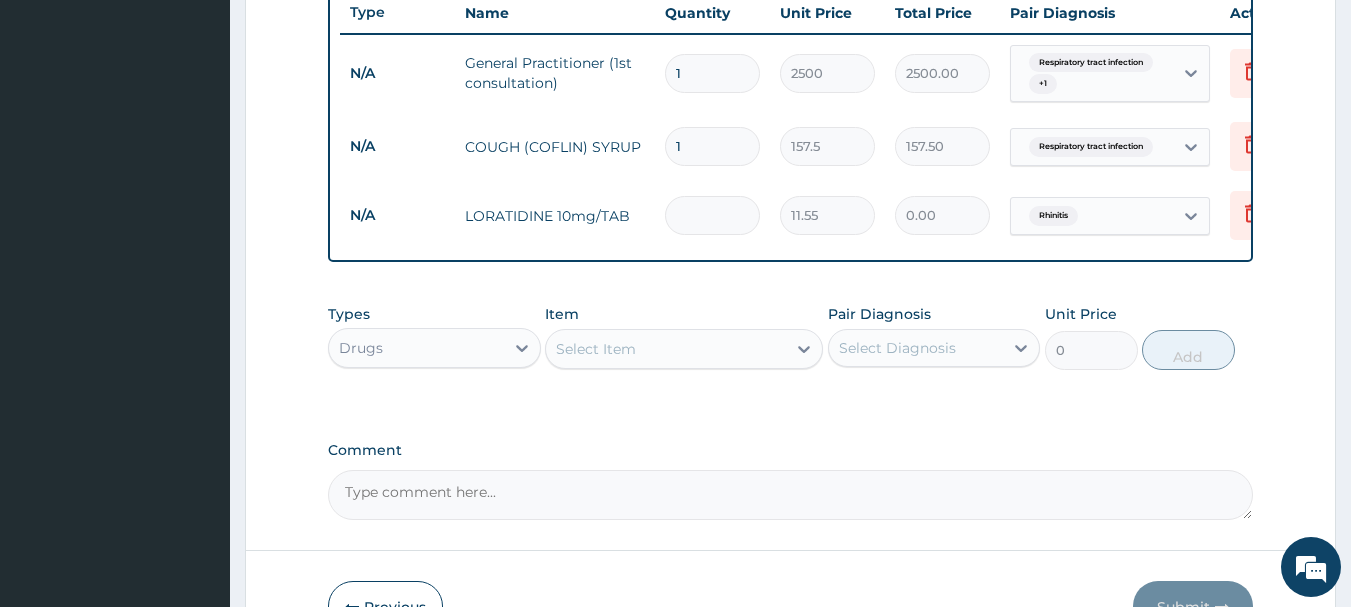 type on "5" 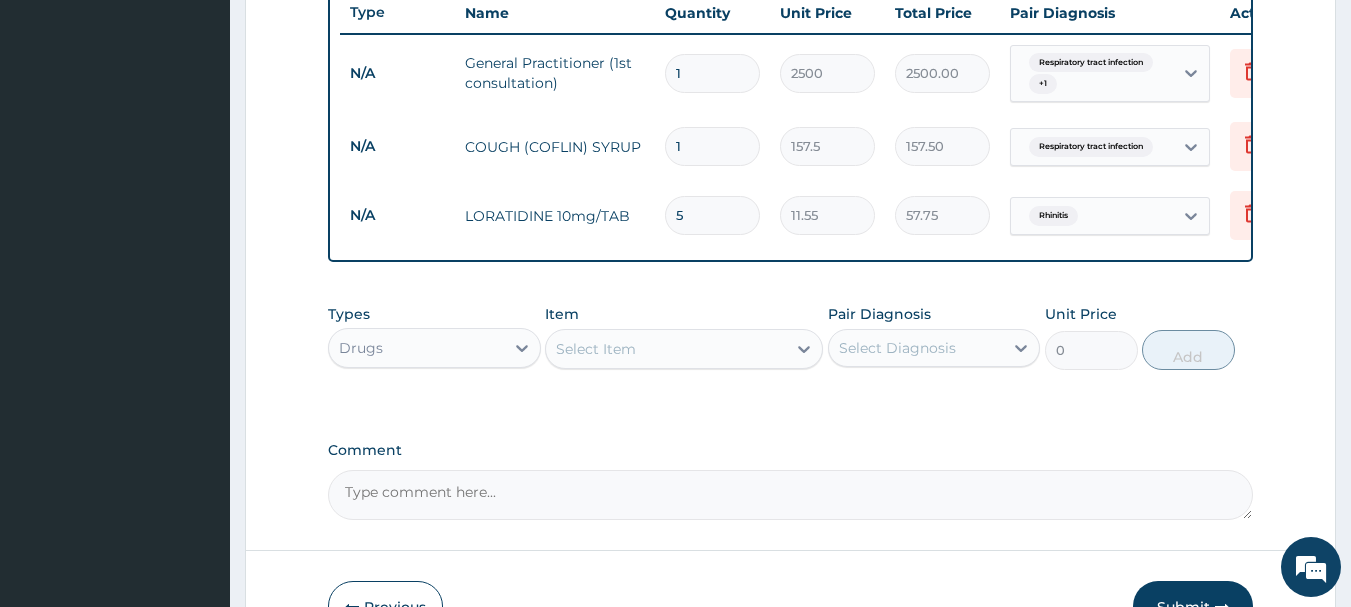 scroll, scrollTop: 901, scrollLeft: 0, axis: vertical 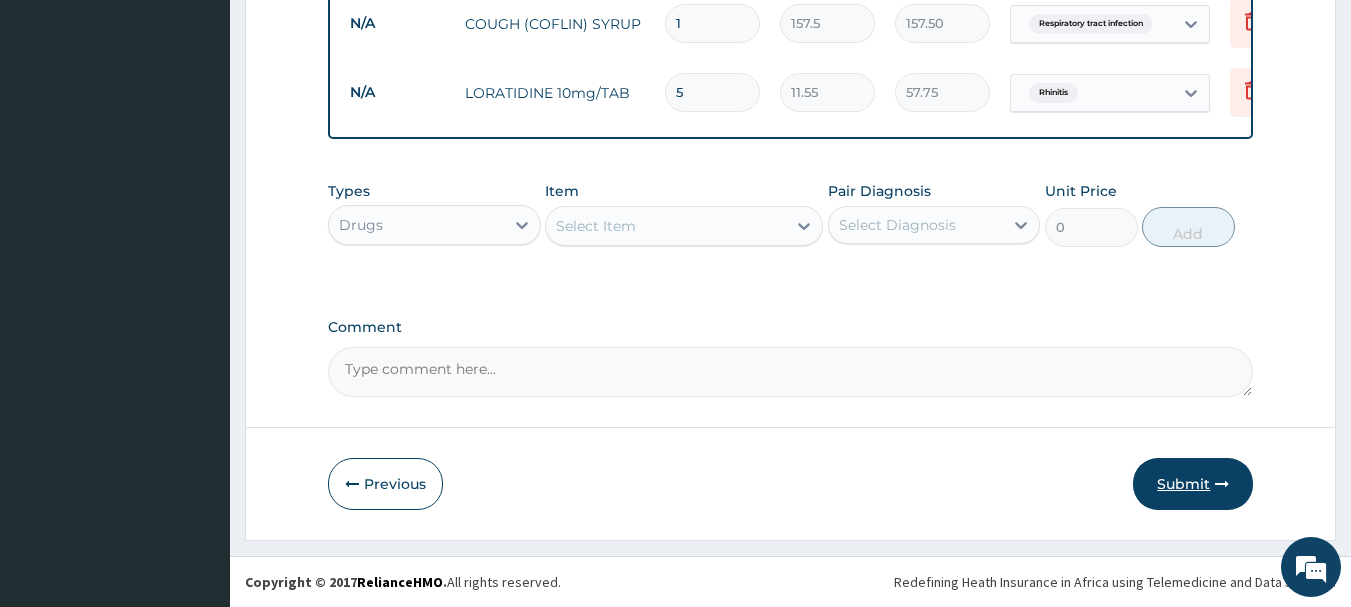 type on "5" 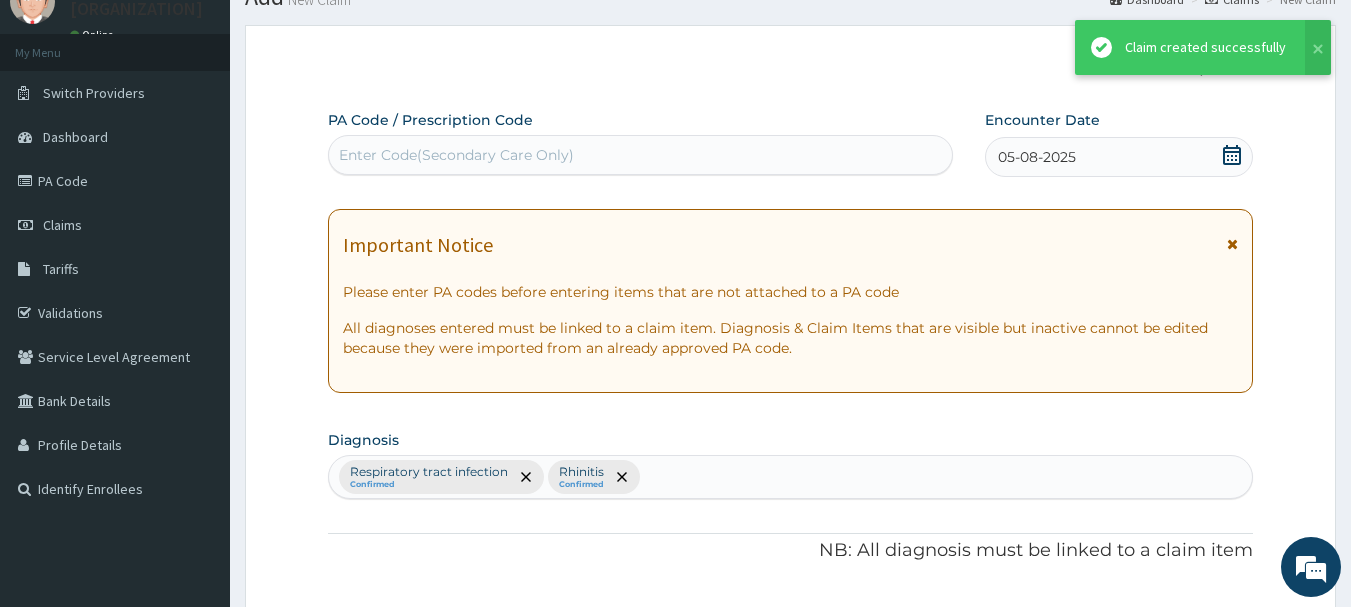 scroll, scrollTop: 901, scrollLeft: 0, axis: vertical 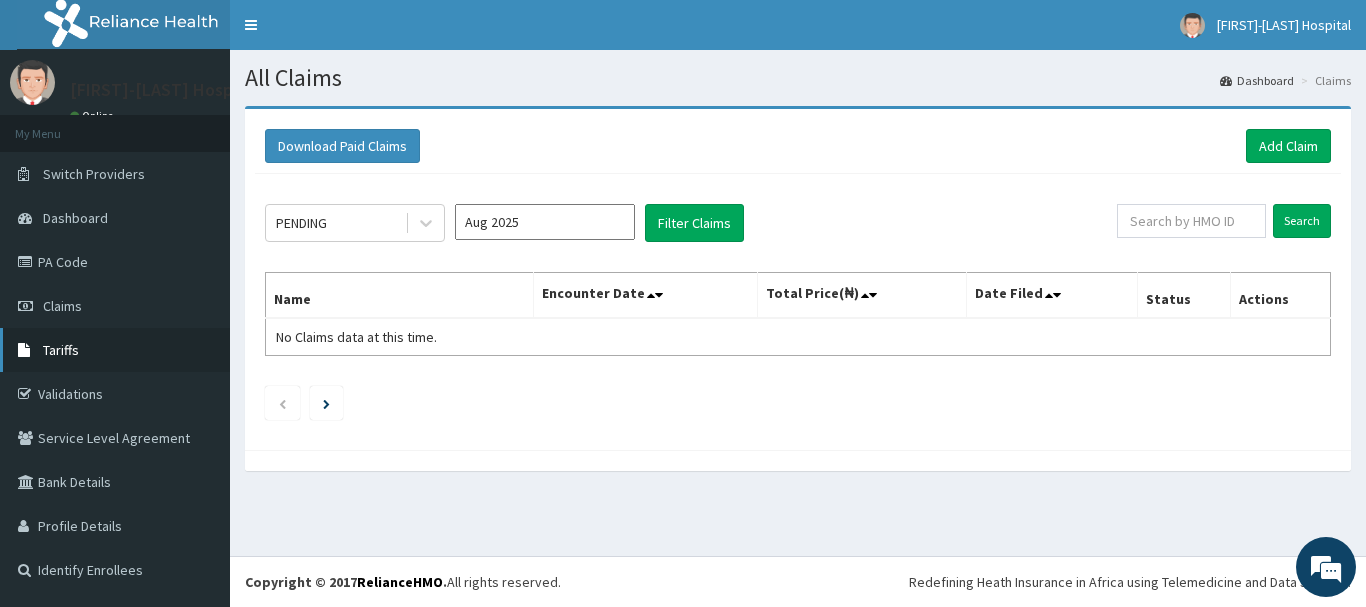 click on "Tariffs" at bounding box center [61, 350] 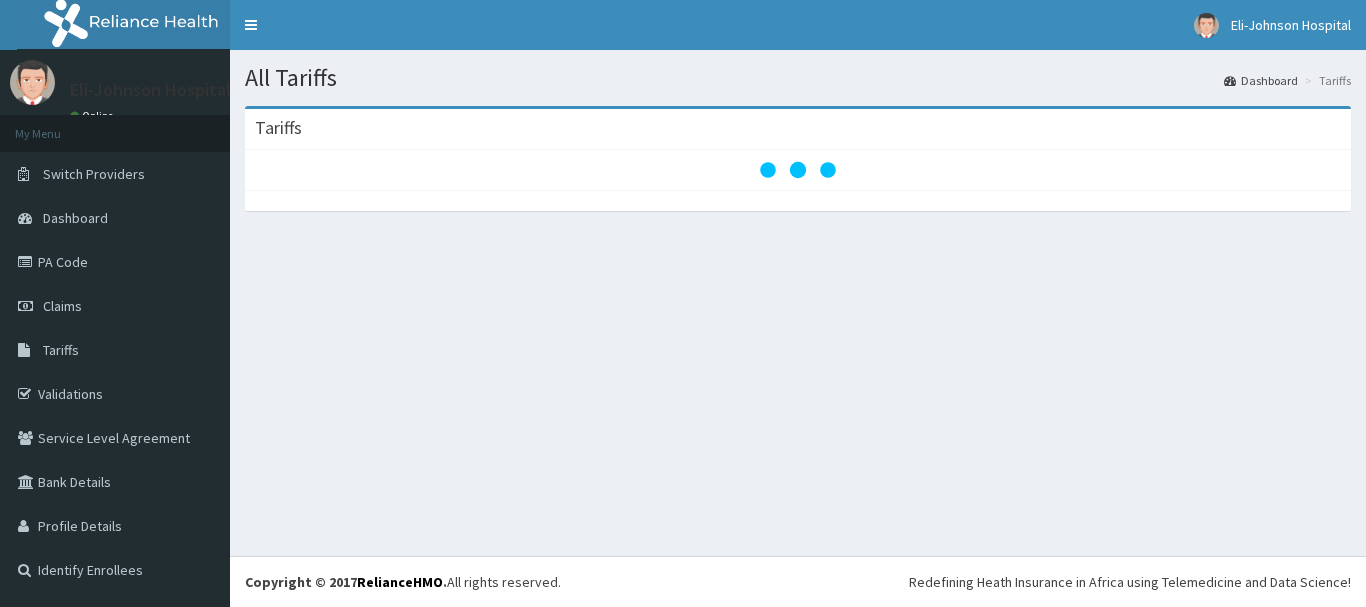 scroll, scrollTop: 0, scrollLeft: 0, axis: both 